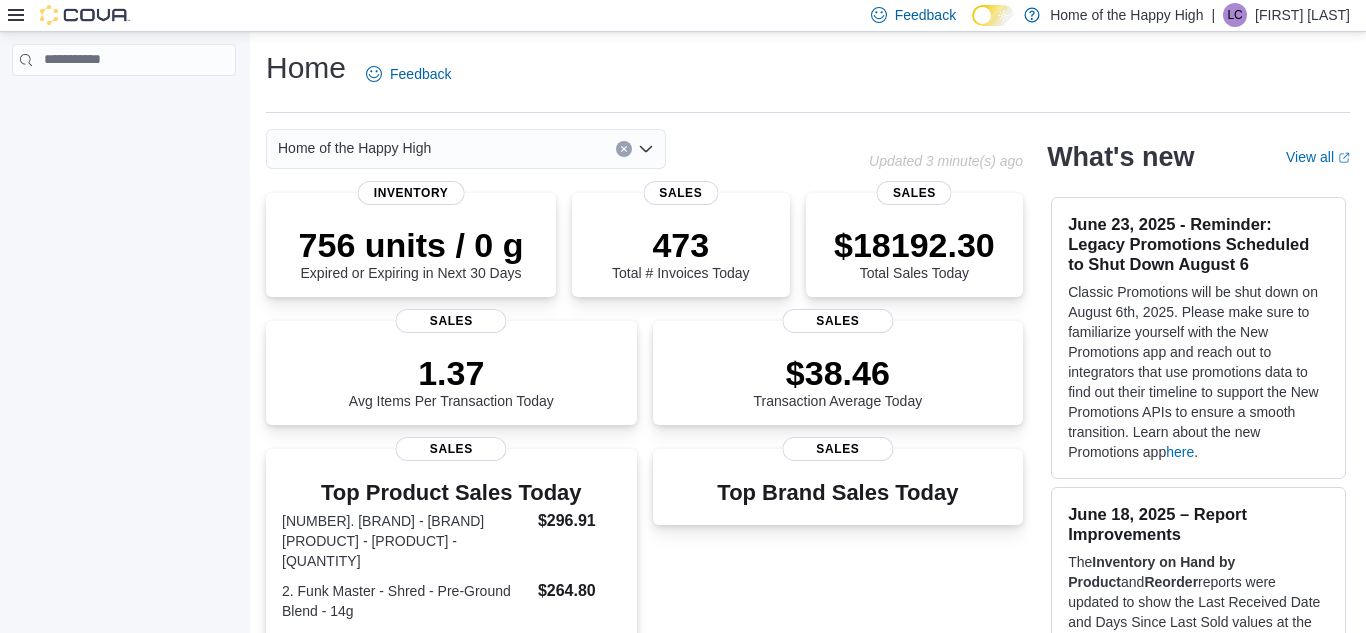 scroll, scrollTop: 0, scrollLeft: 0, axis: both 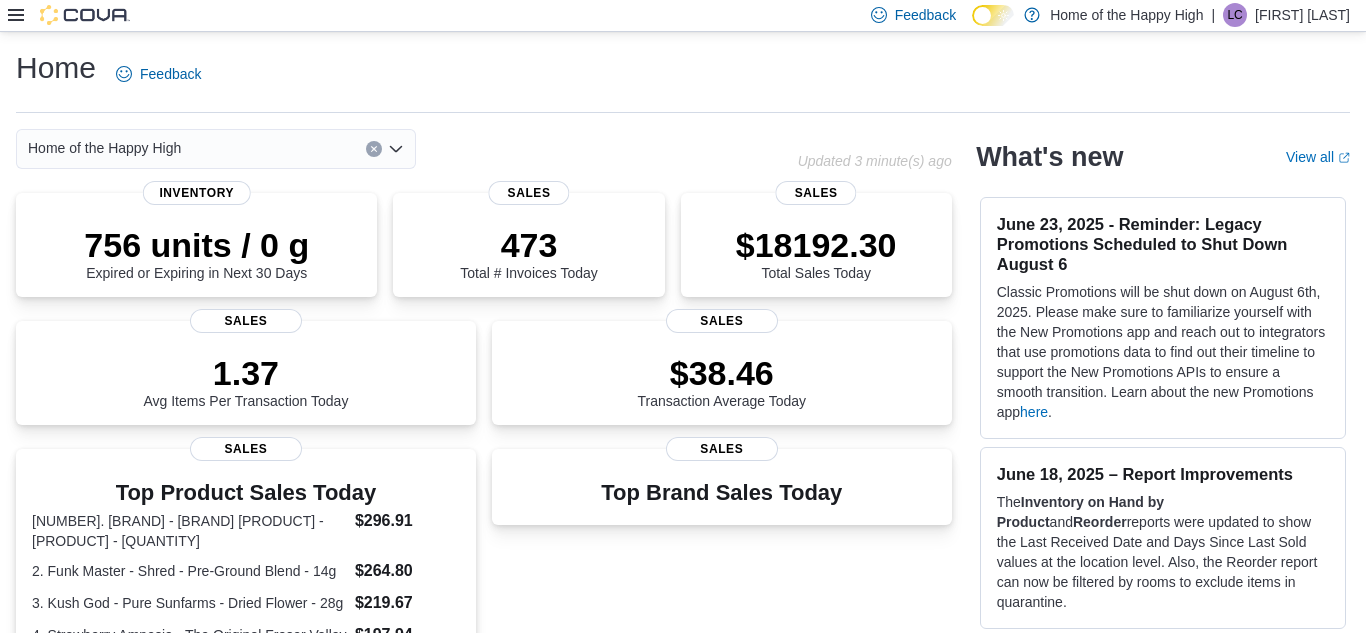 click 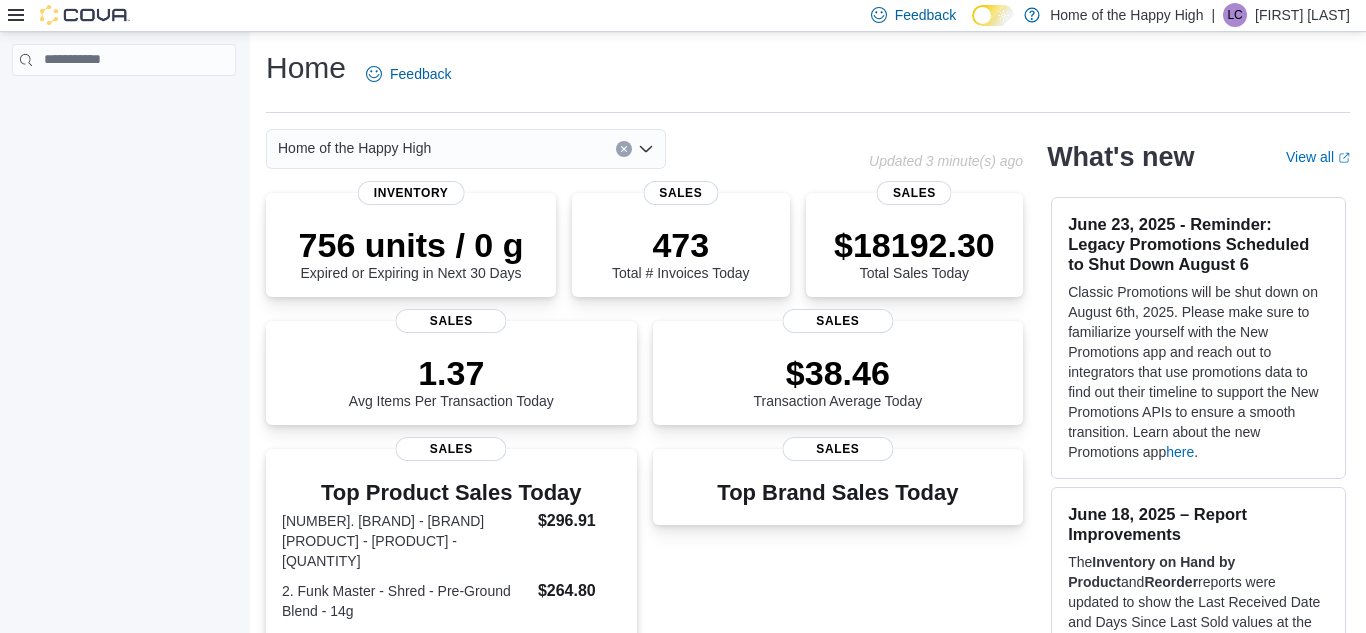 click at bounding box center [124, 336] 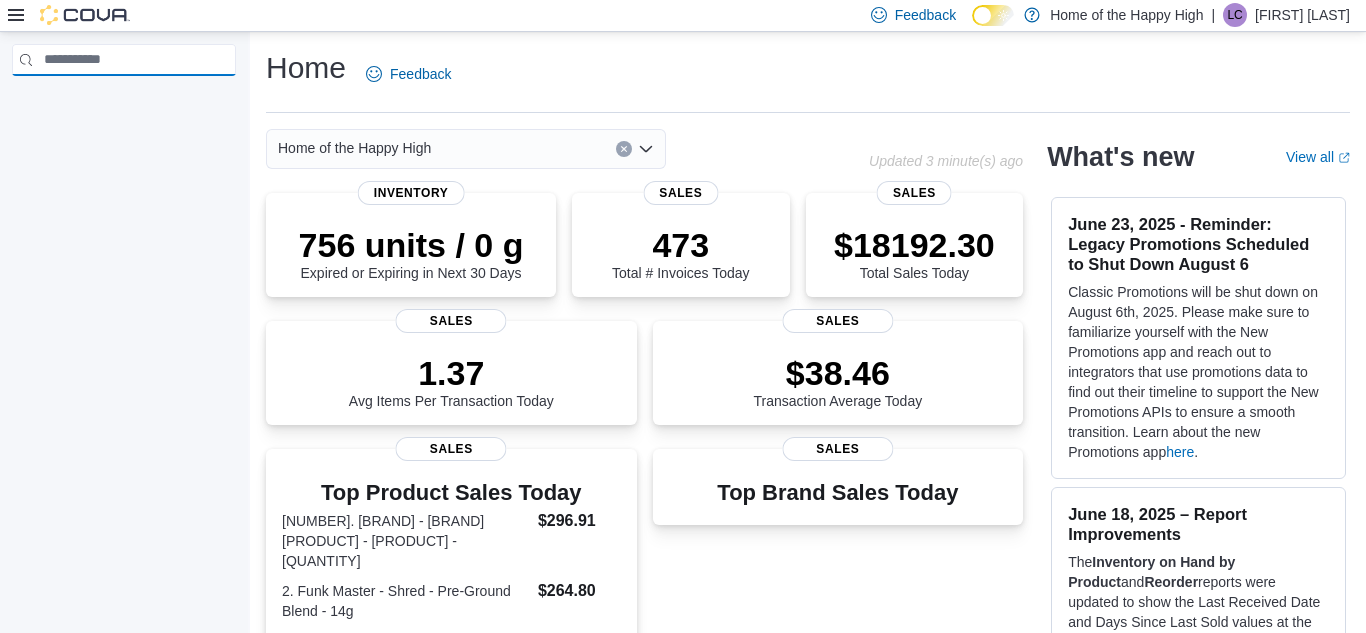 click at bounding box center (124, 60) 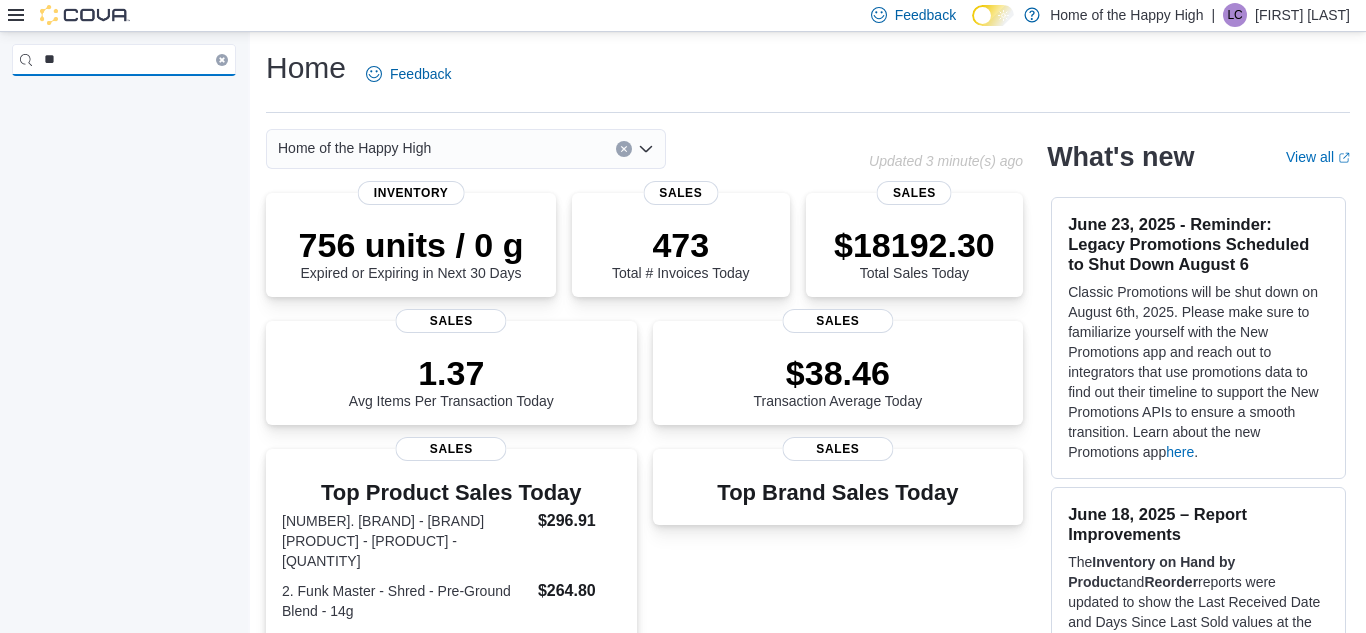 type on "*" 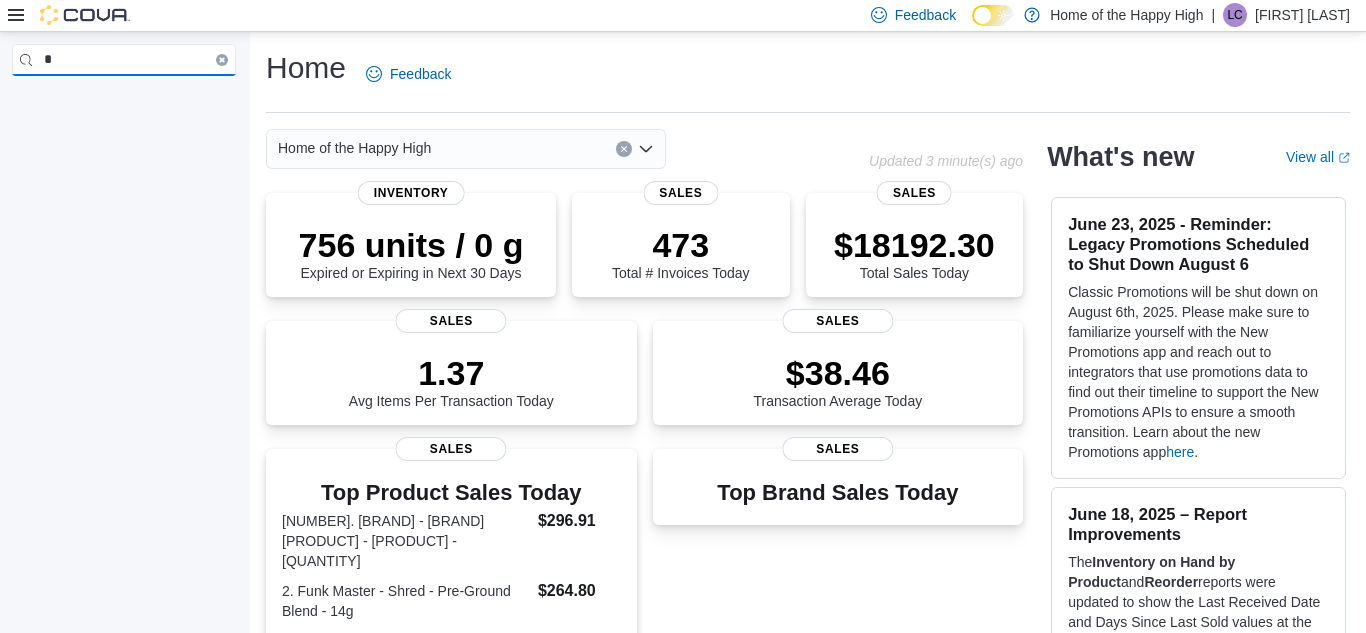type 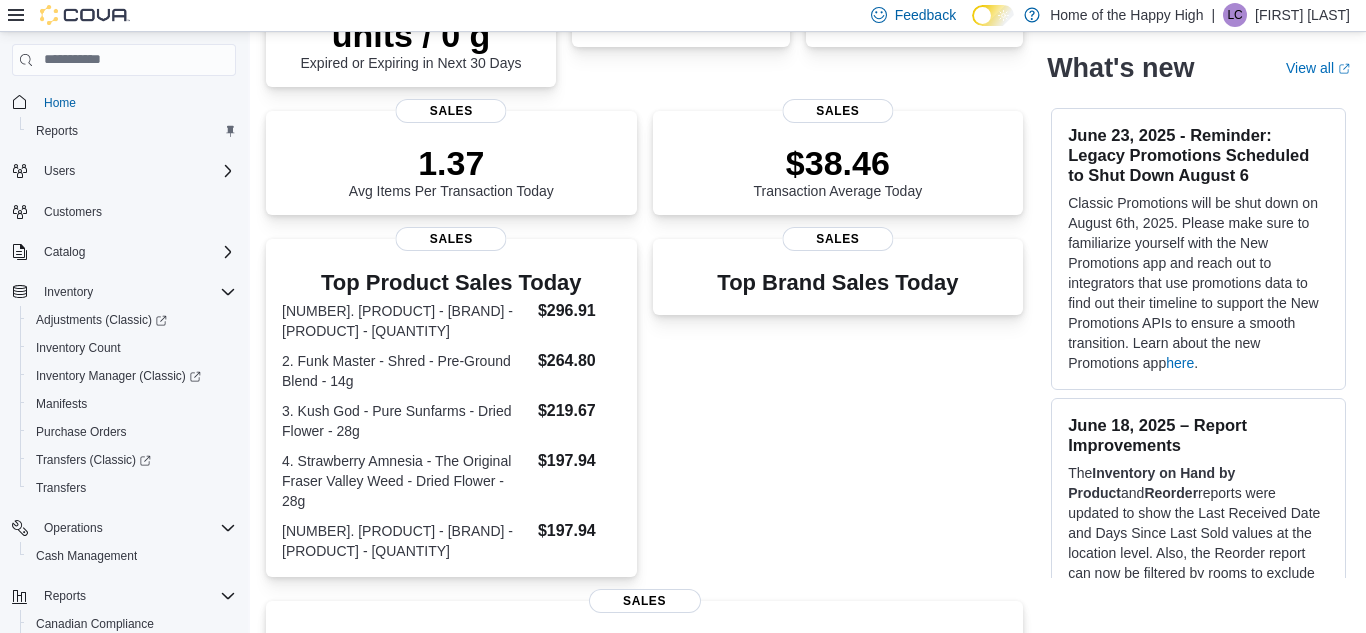 scroll, scrollTop: 268, scrollLeft: 0, axis: vertical 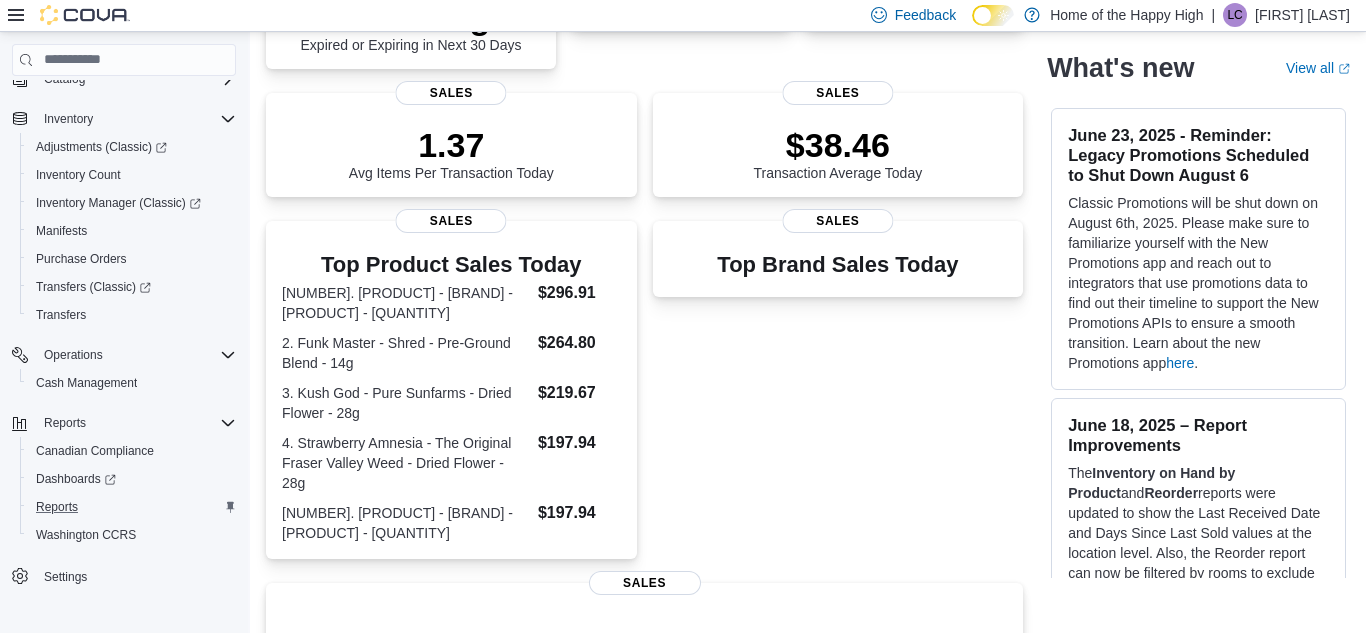 click on "Reports" at bounding box center [132, 507] 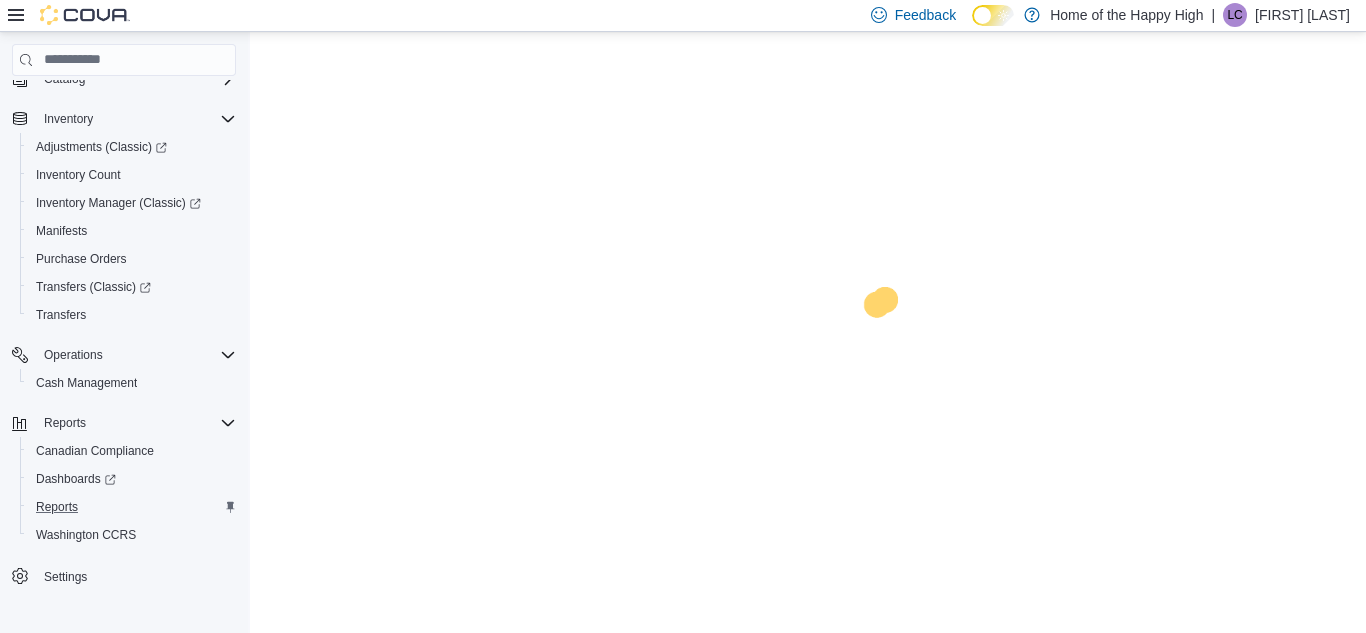 scroll, scrollTop: 0, scrollLeft: 0, axis: both 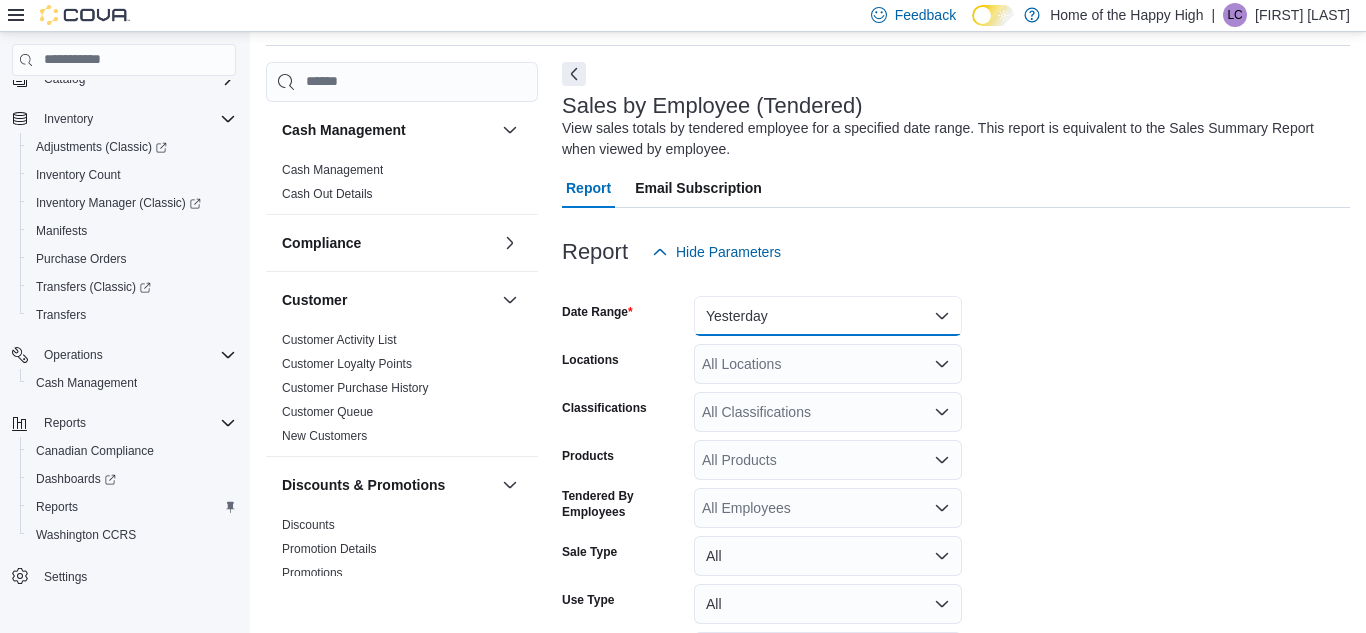 click on "Yesterday" at bounding box center [828, 316] 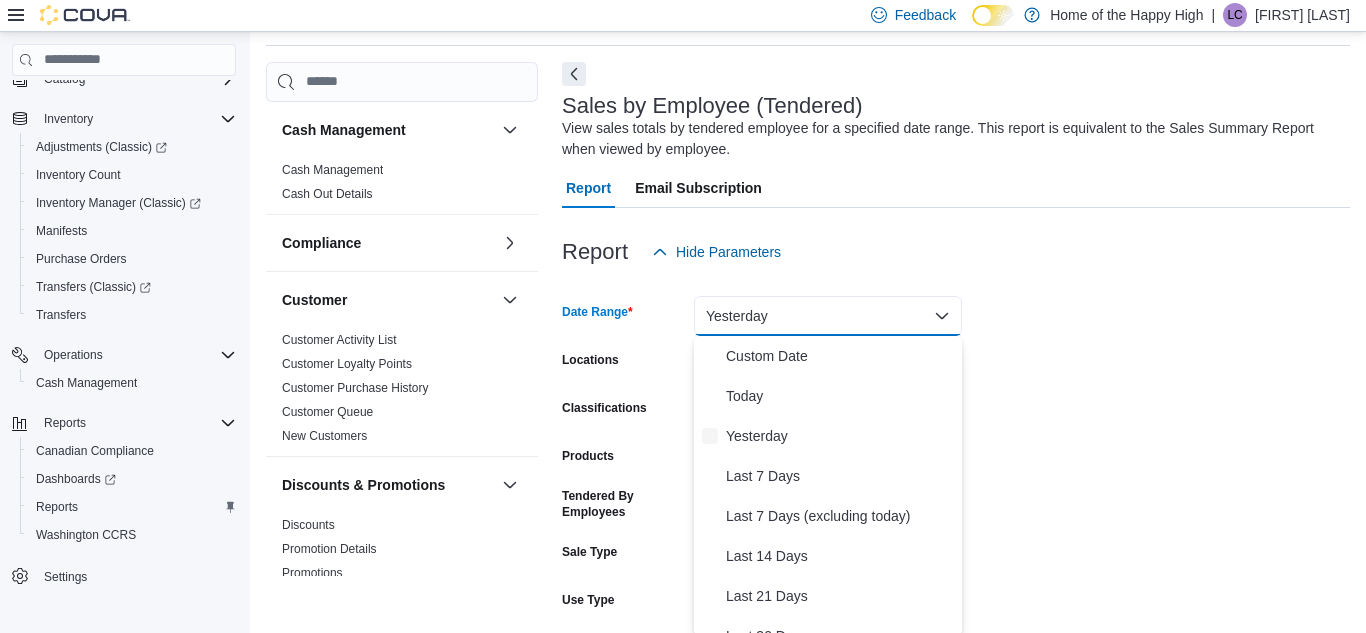 scroll, scrollTop: 70, scrollLeft: 0, axis: vertical 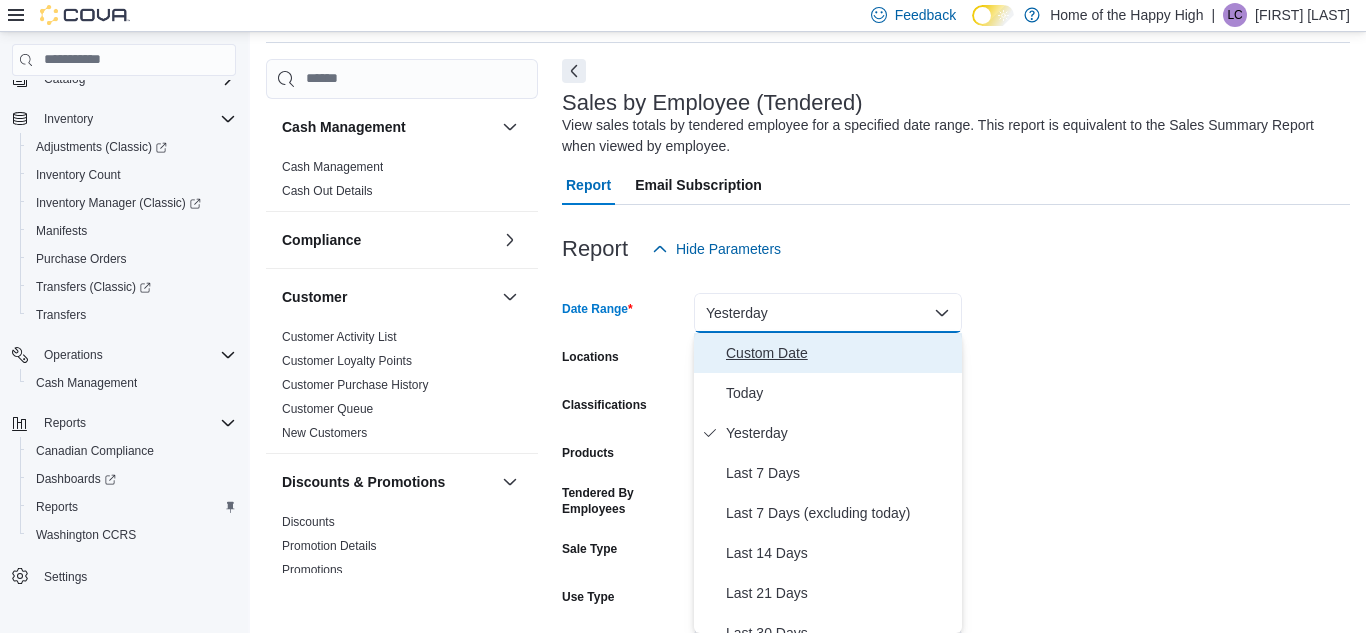 click on "Custom Date" at bounding box center [840, 353] 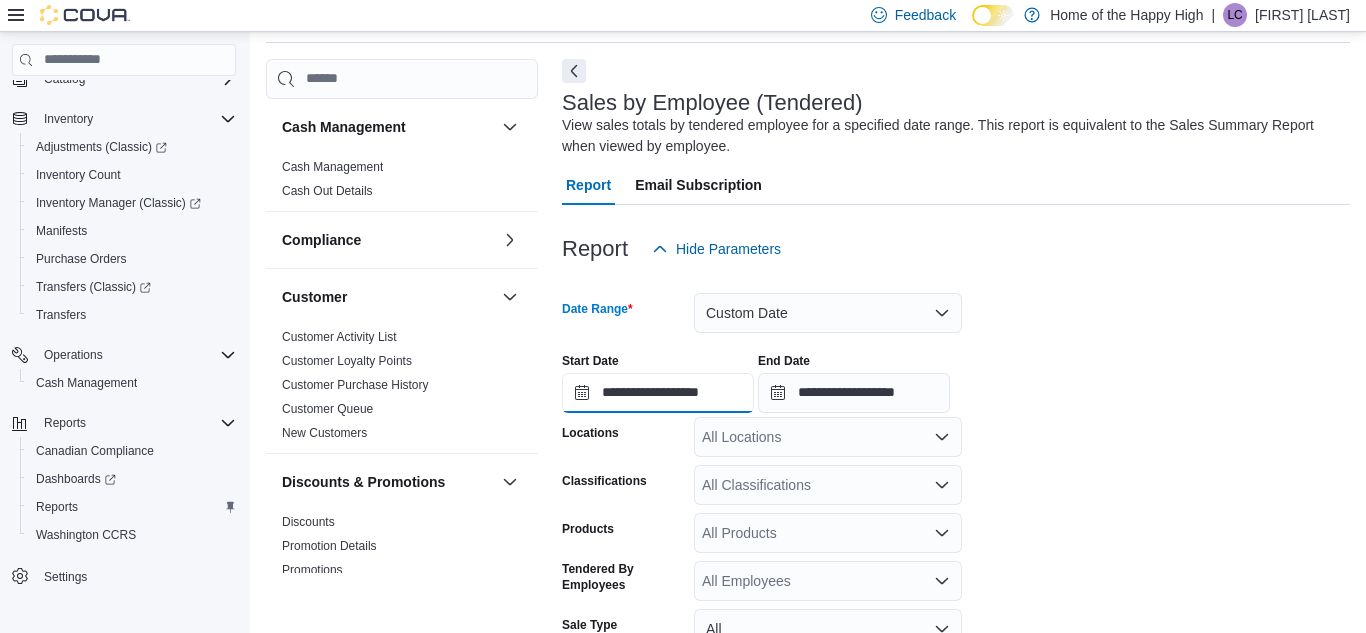 click on "**********" at bounding box center [658, 393] 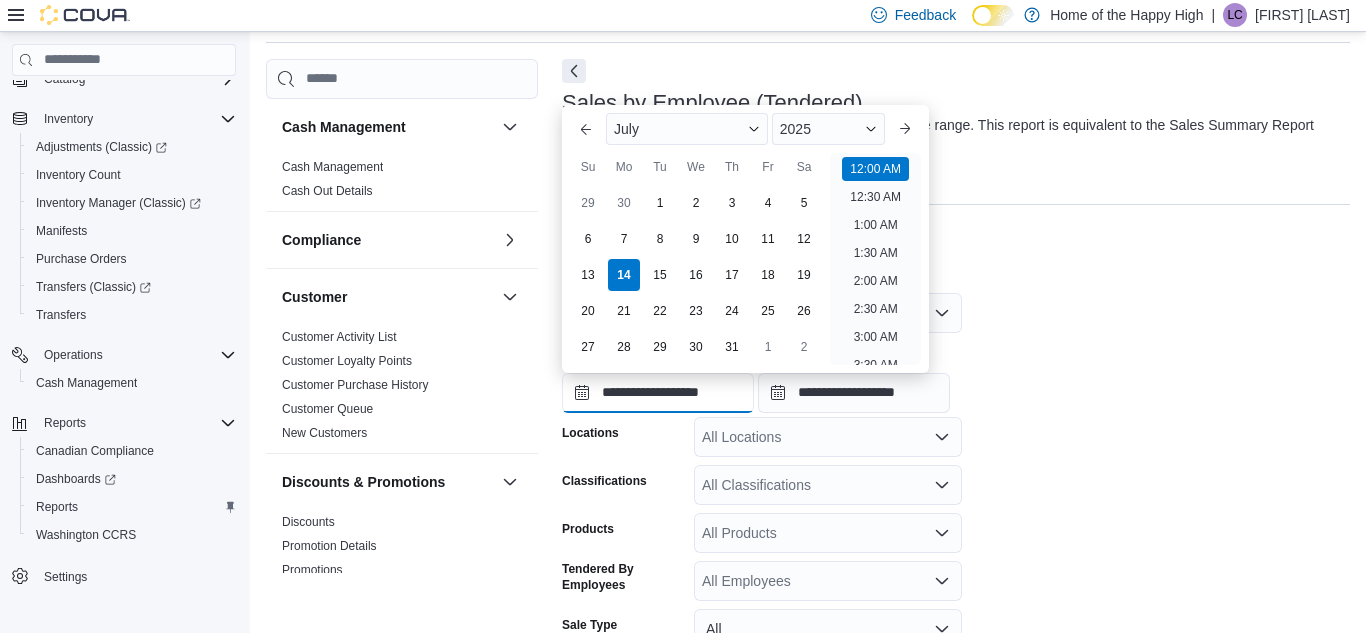 scroll, scrollTop: 62, scrollLeft: 0, axis: vertical 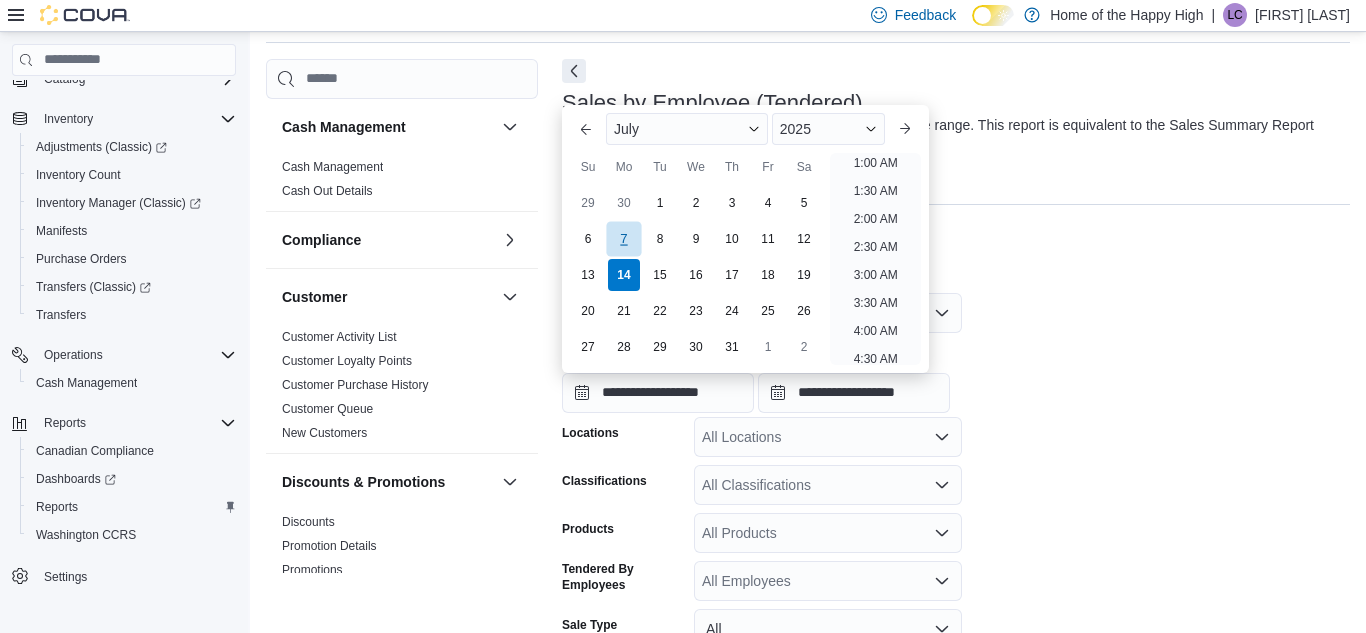click on "7" at bounding box center [623, 238] 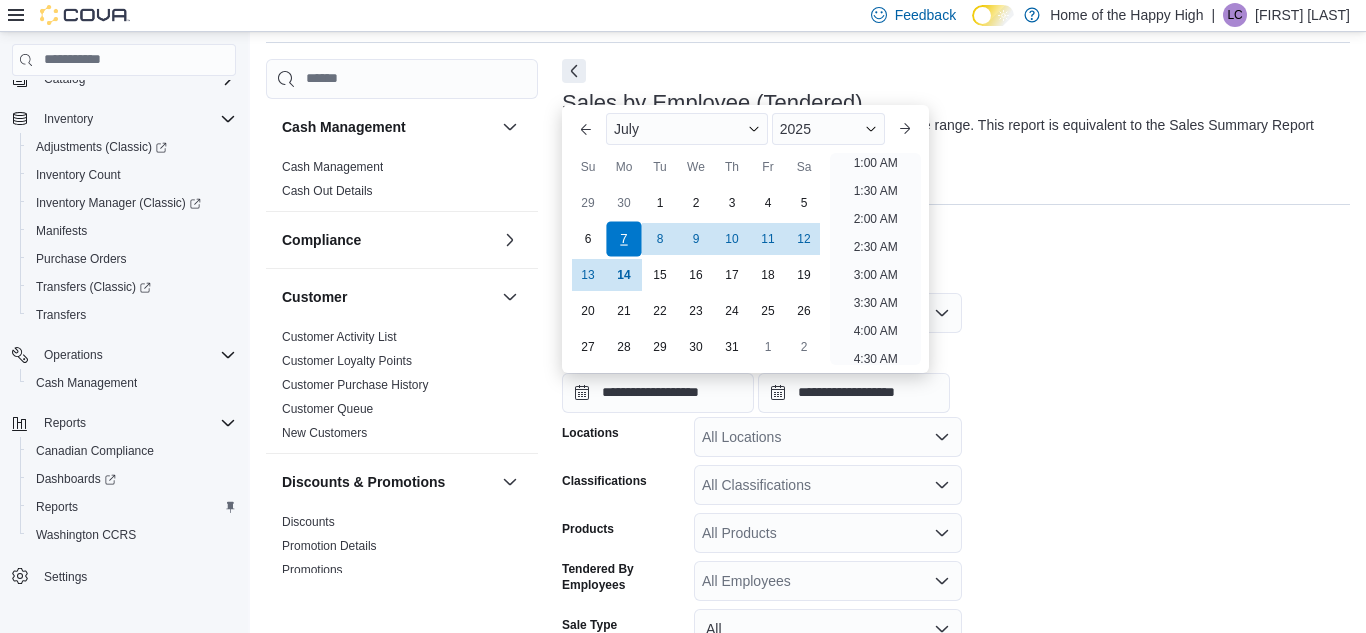 scroll, scrollTop: 4, scrollLeft: 0, axis: vertical 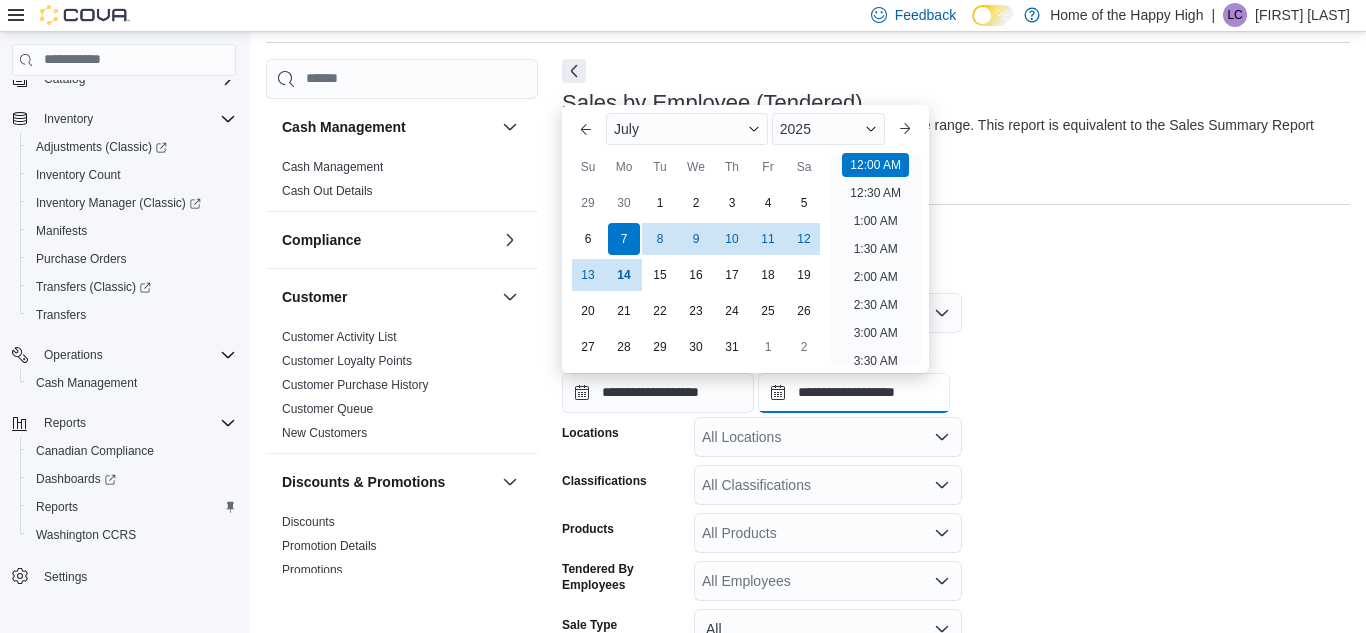 click on "**********" at bounding box center (854, 393) 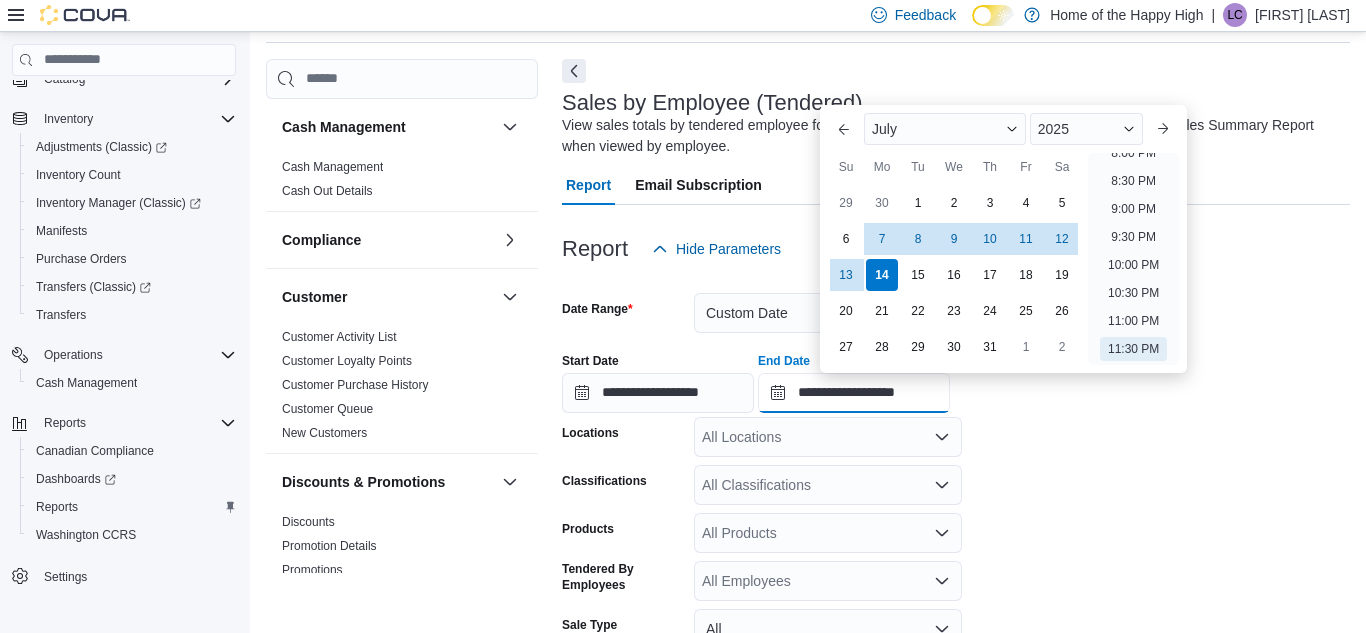 scroll, scrollTop: 0, scrollLeft: 0, axis: both 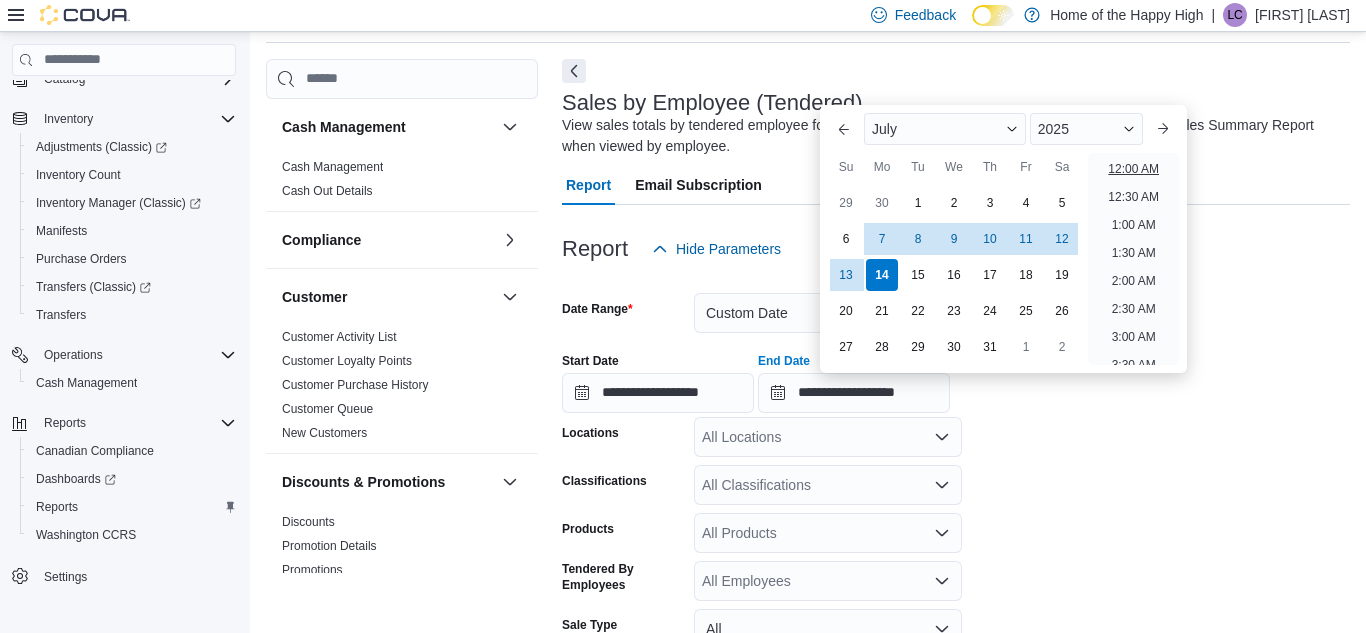 click on "12:00 AM" at bounding box center (1133, 169) 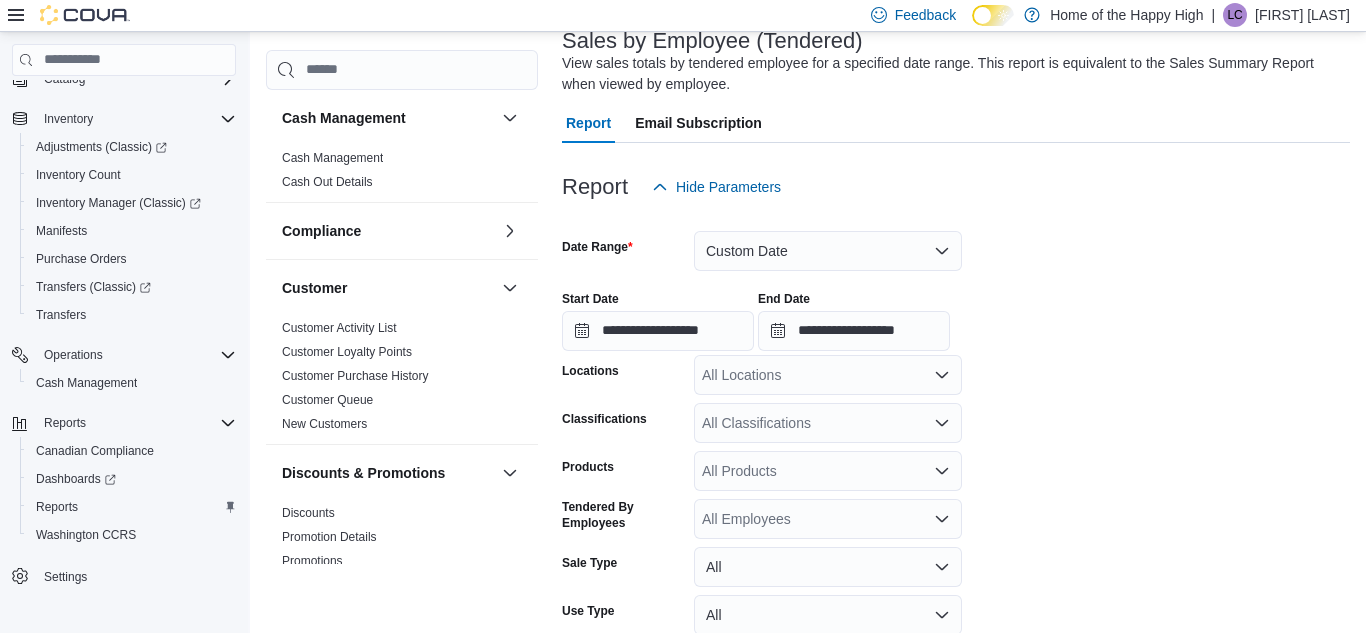 scroll, scrollTop: 167, scrollLeft: 0, axis: vertical 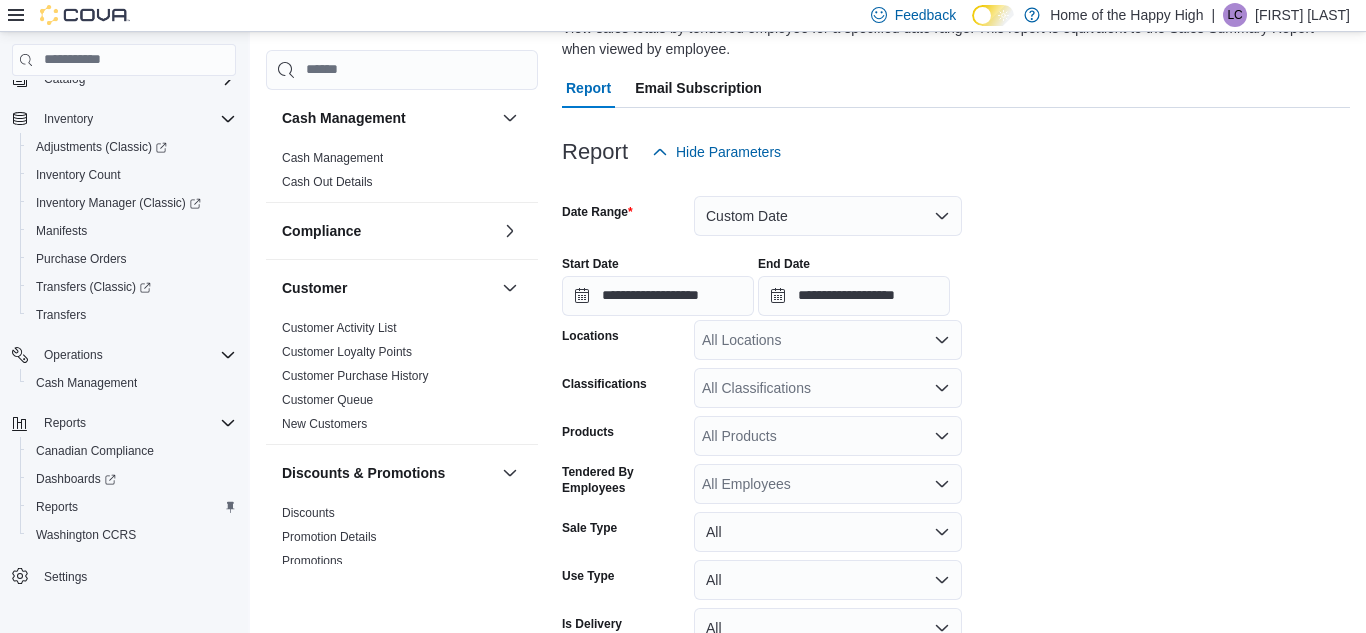 click on "All Locations" at bounding box center [828, 340] 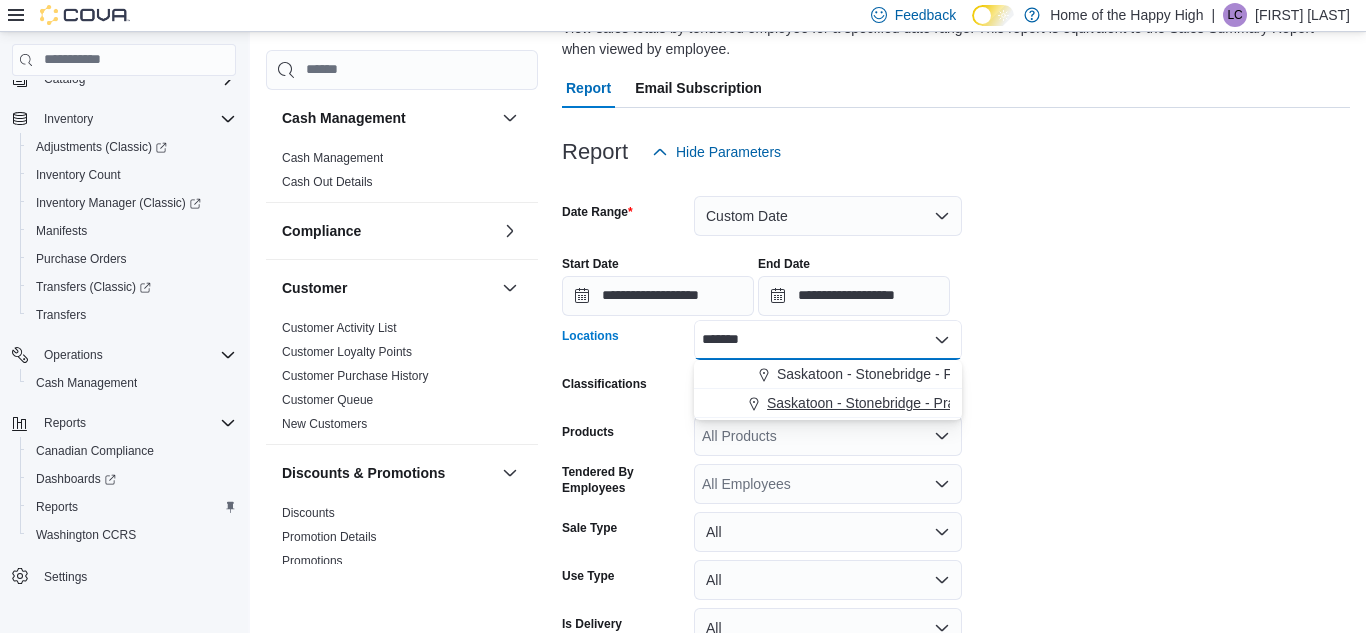 type on "*******" 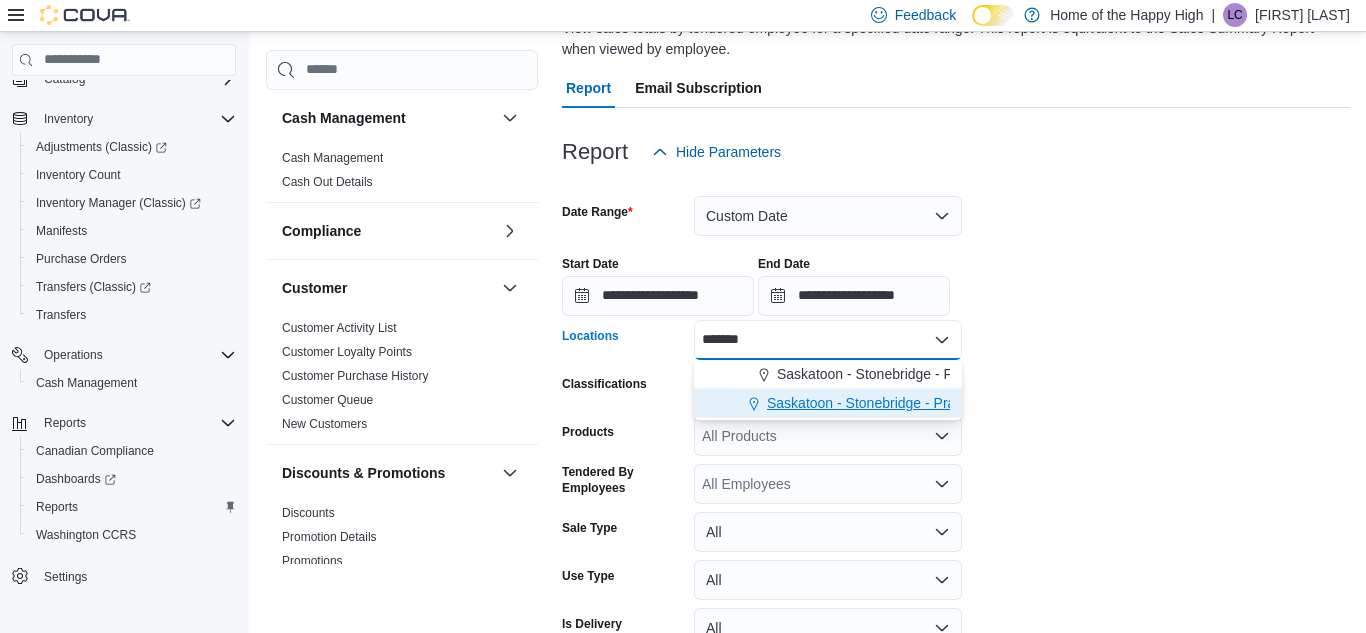 click on "Saskatoon - Stonebridge - Prairie Records" at bounding box center (898, 403) 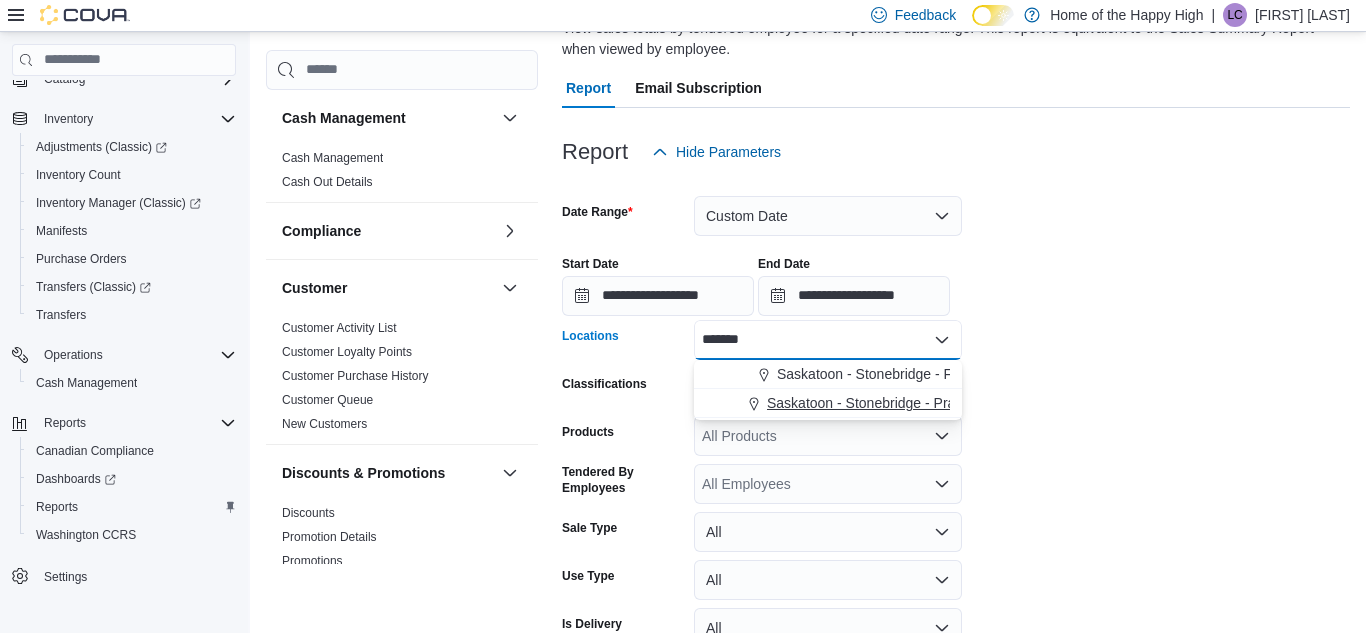 type 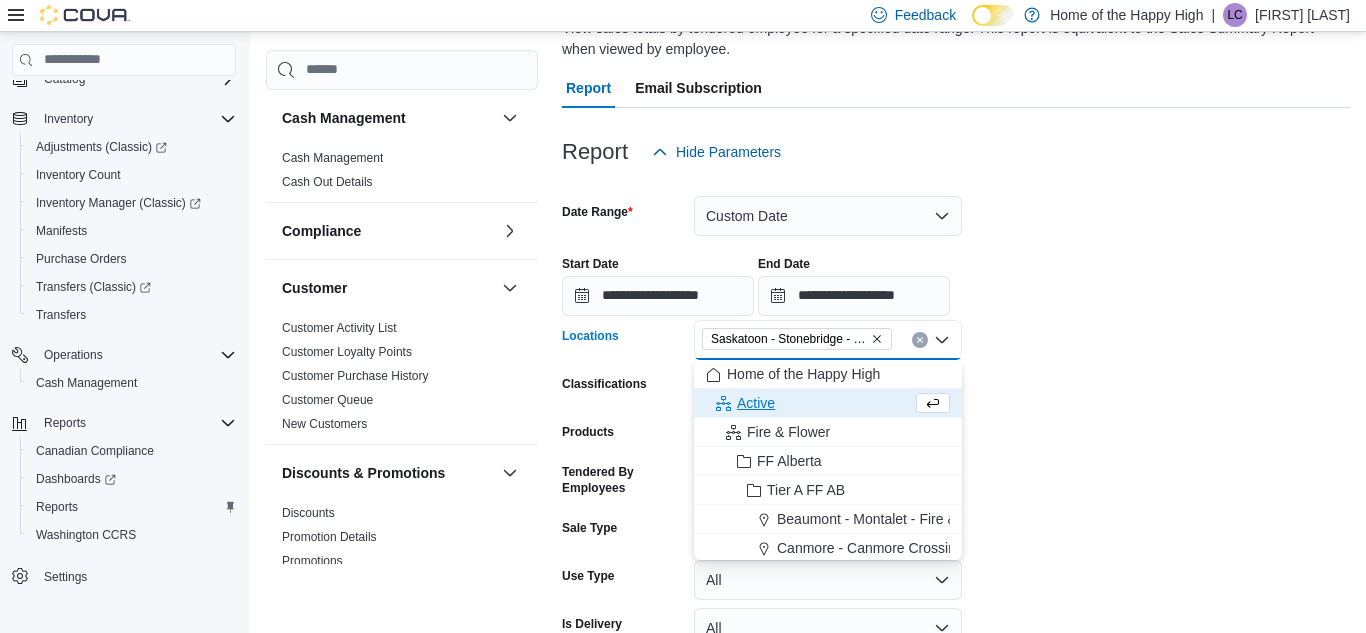 click on "**********" at bounding box center (956, 438) 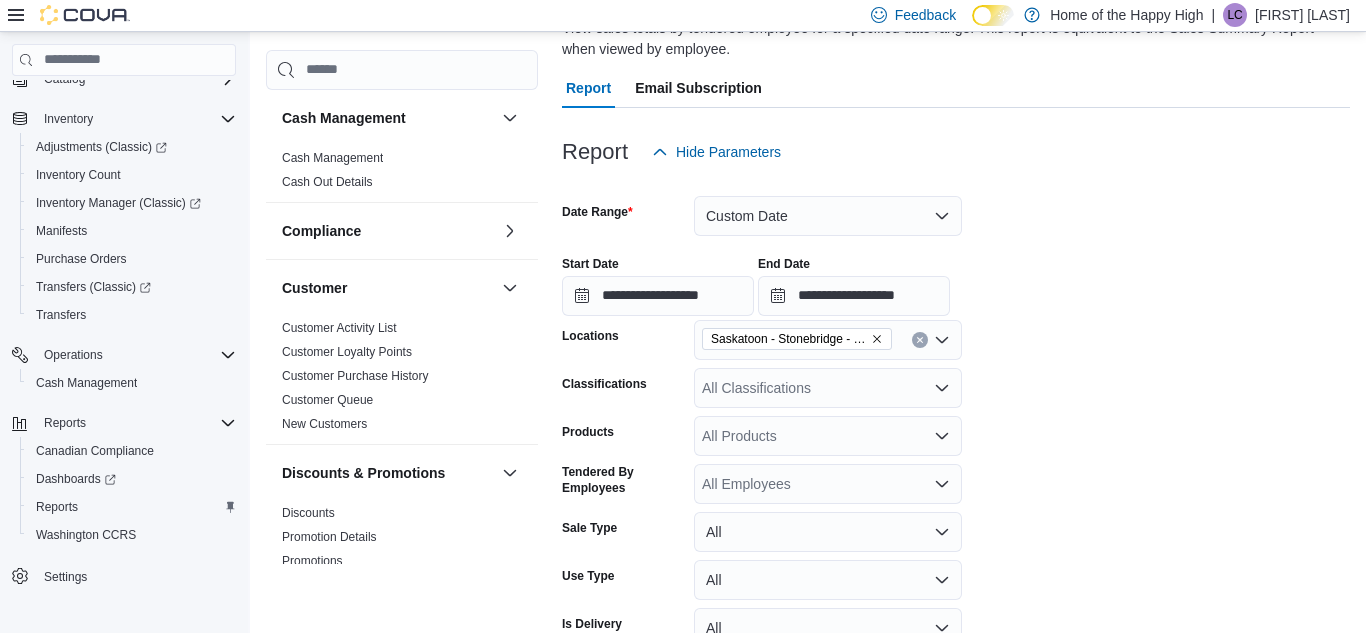 scroll, scrollTop: 278, scrollLeft: 0, axis: vertical 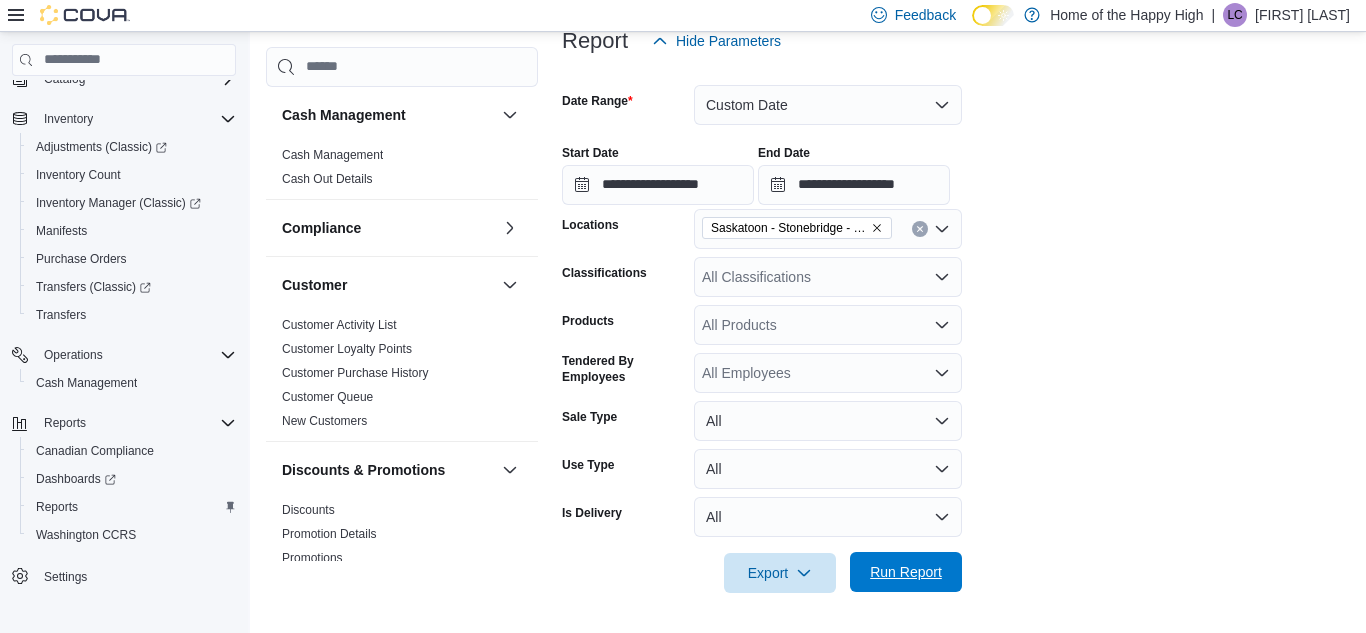 click on "Run Report" at bounding box center [906, 572] 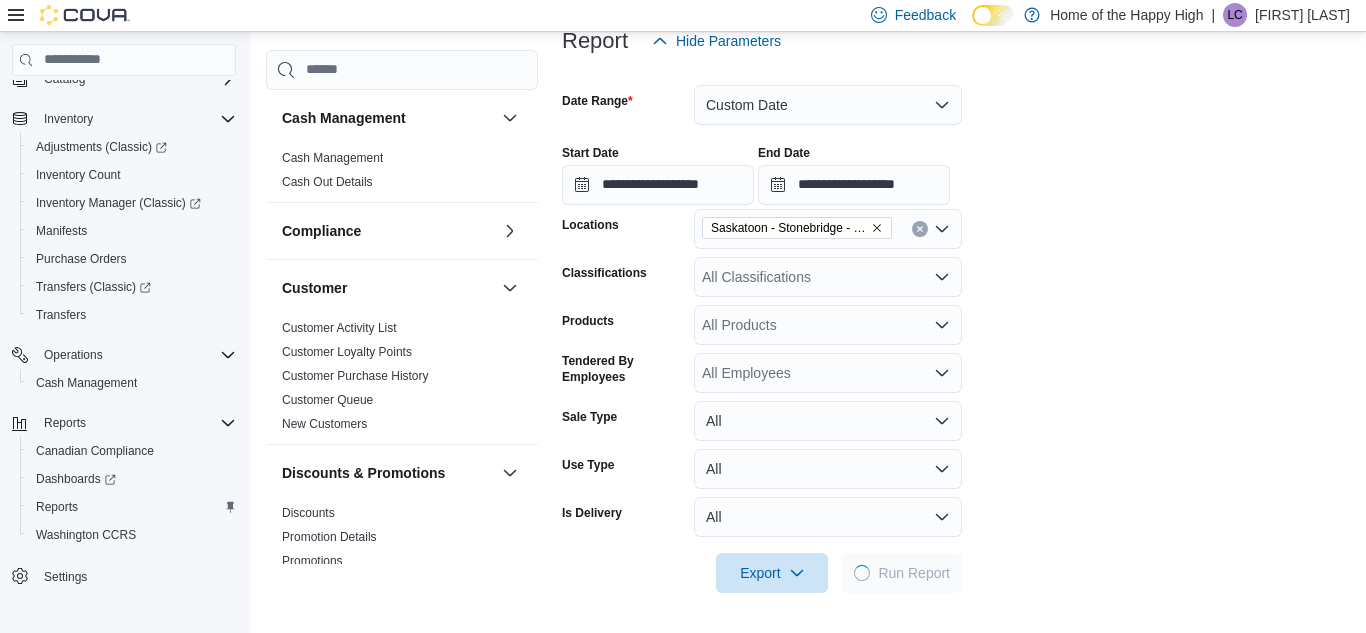 scroll, scrollTop: 0, scrollLeft: 0, axis: both 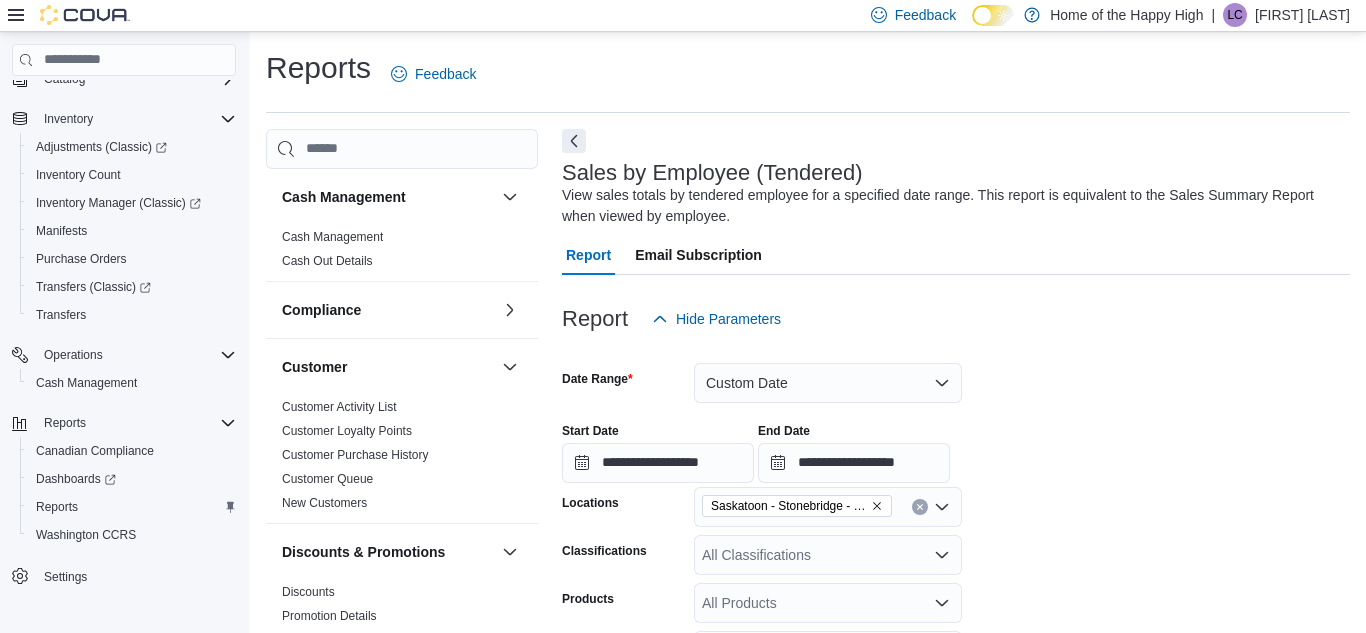 click on "Reports Feedback" at bounding box center (808, 80) 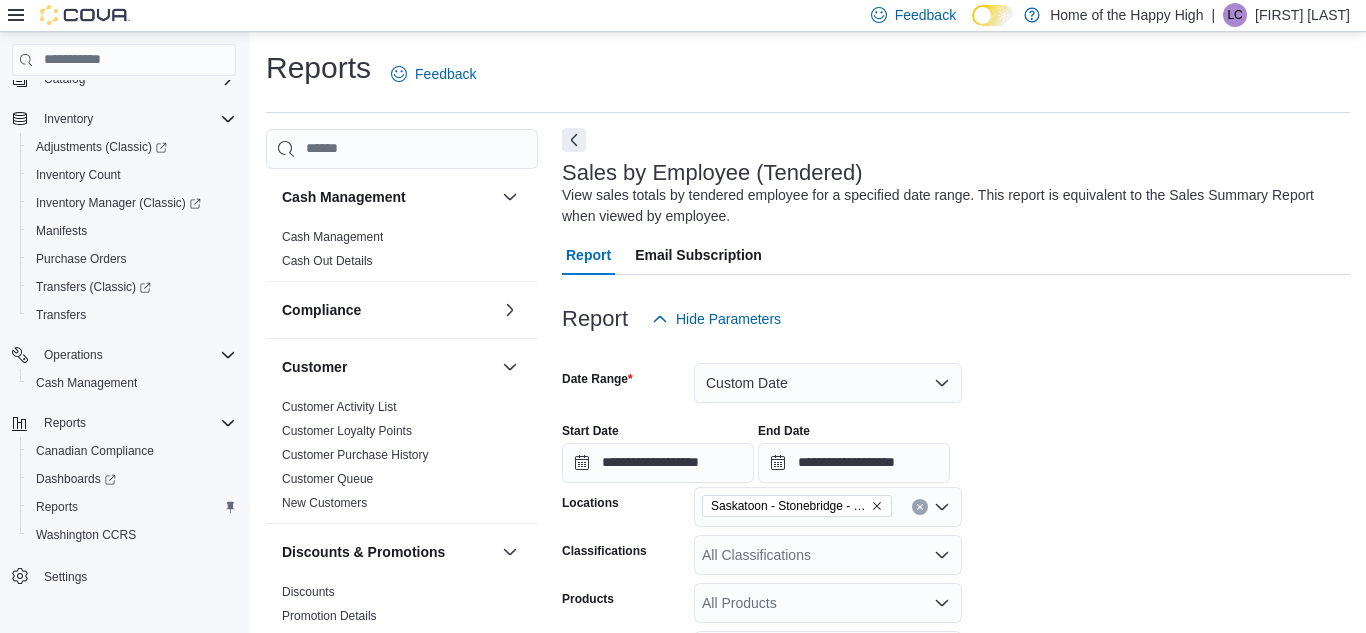 click at bounding box center (574, 140) 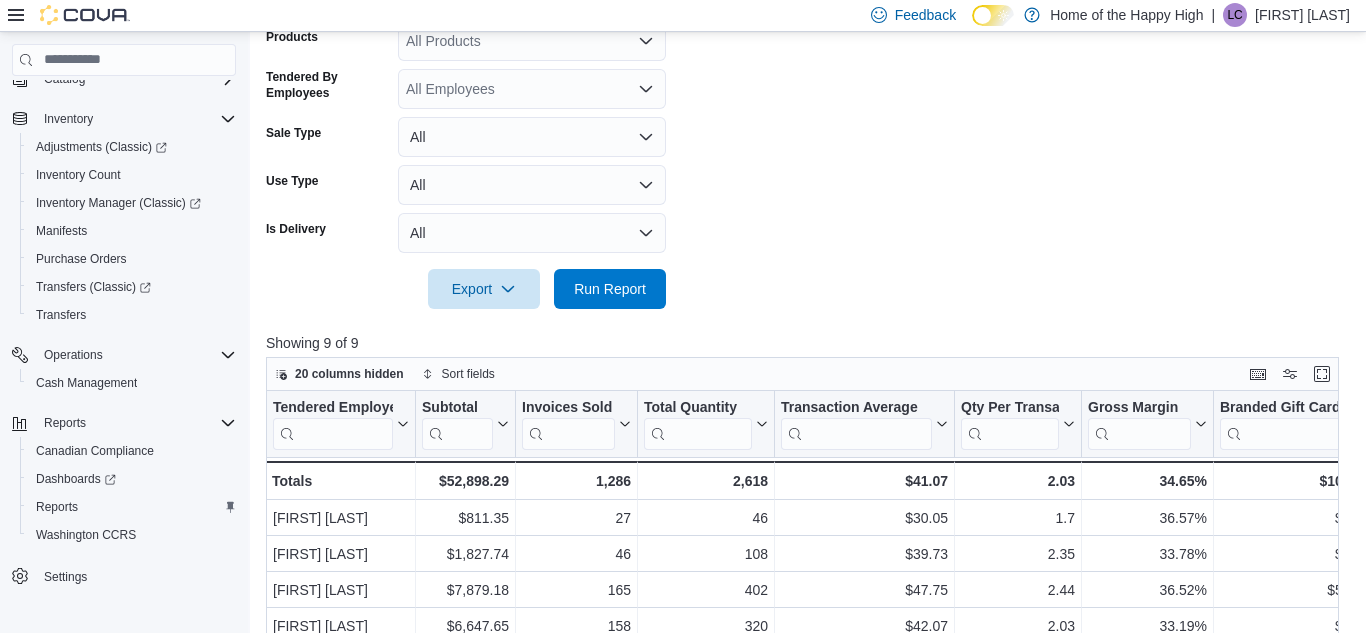 scroll, scrollTop: 330, scrollLeft: 0, axis: vertical 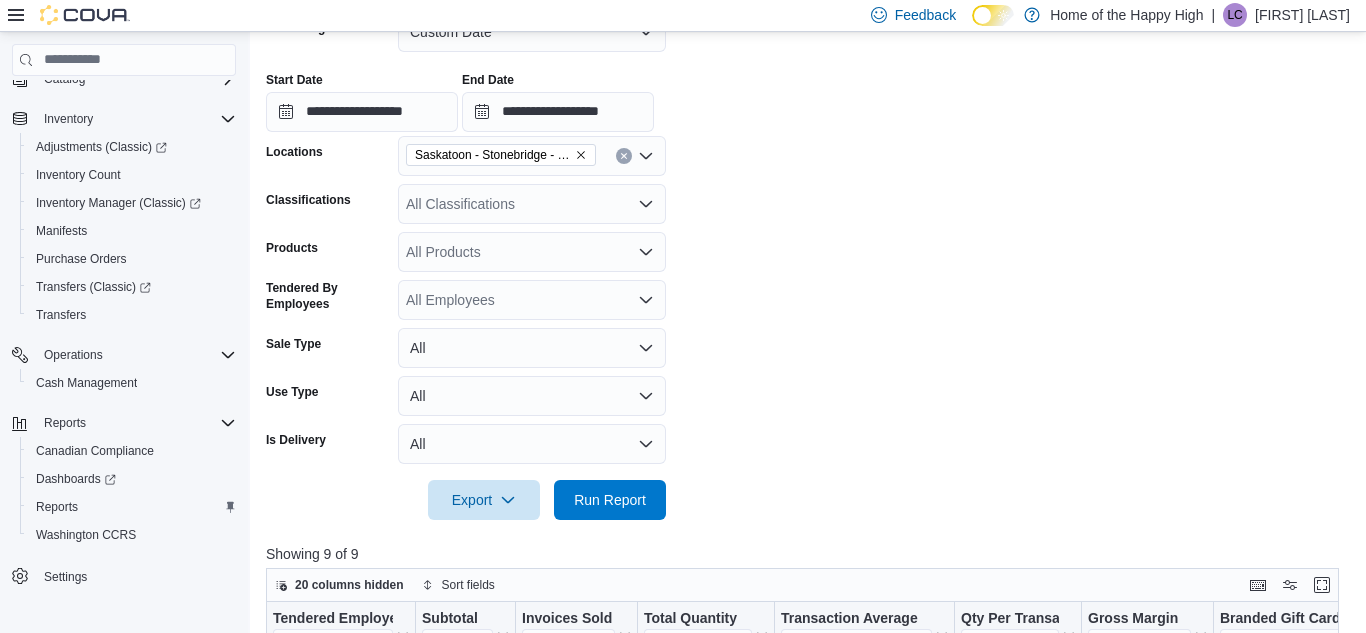 click on "All Classifications" at bounding box center (532, 204) 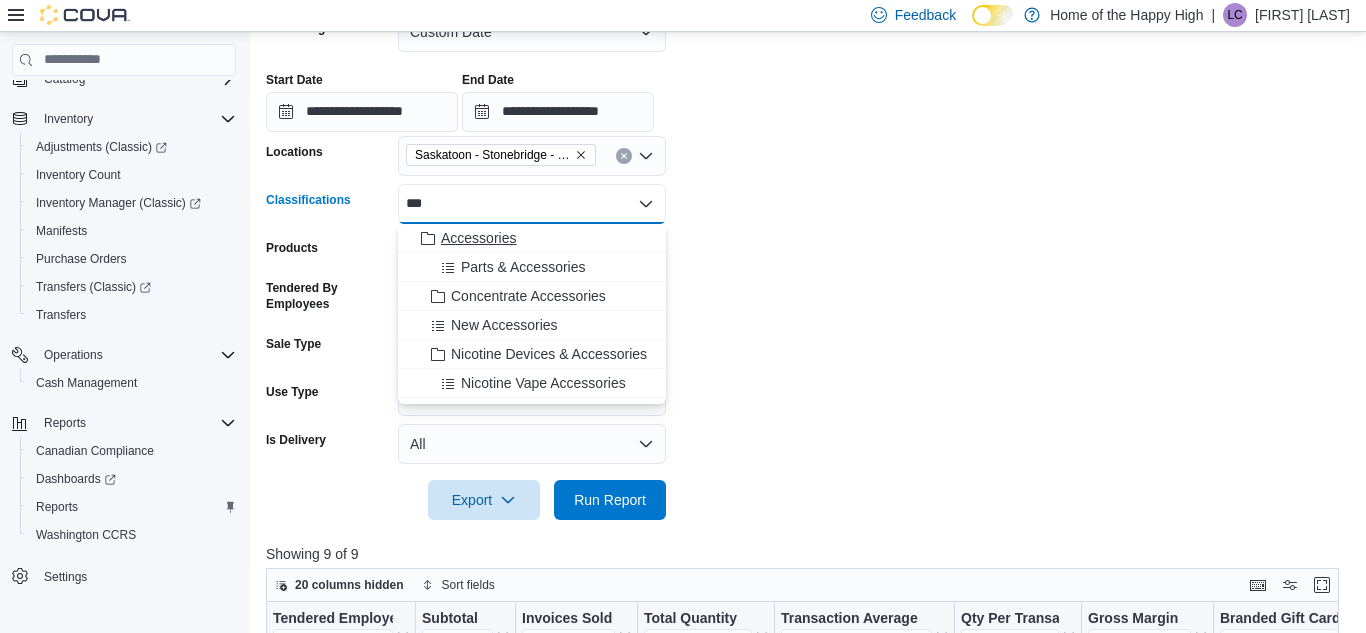 type on "***" 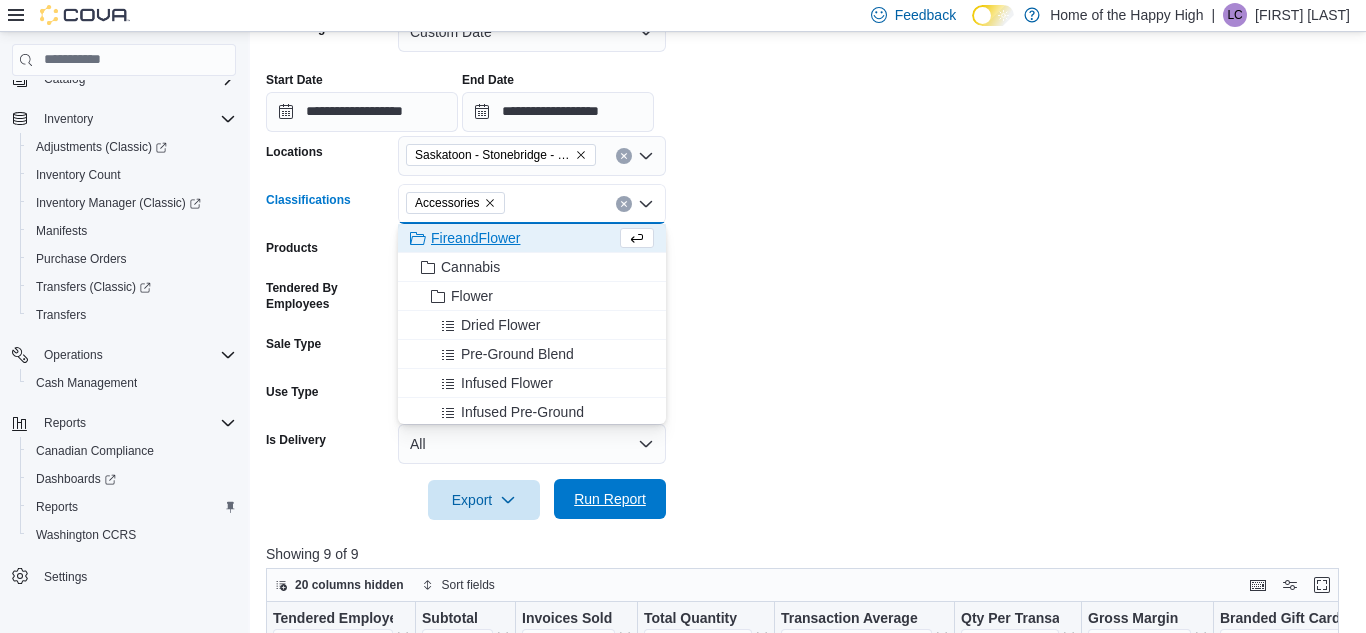 click on "Run Report" at bounding box center (610, 499) 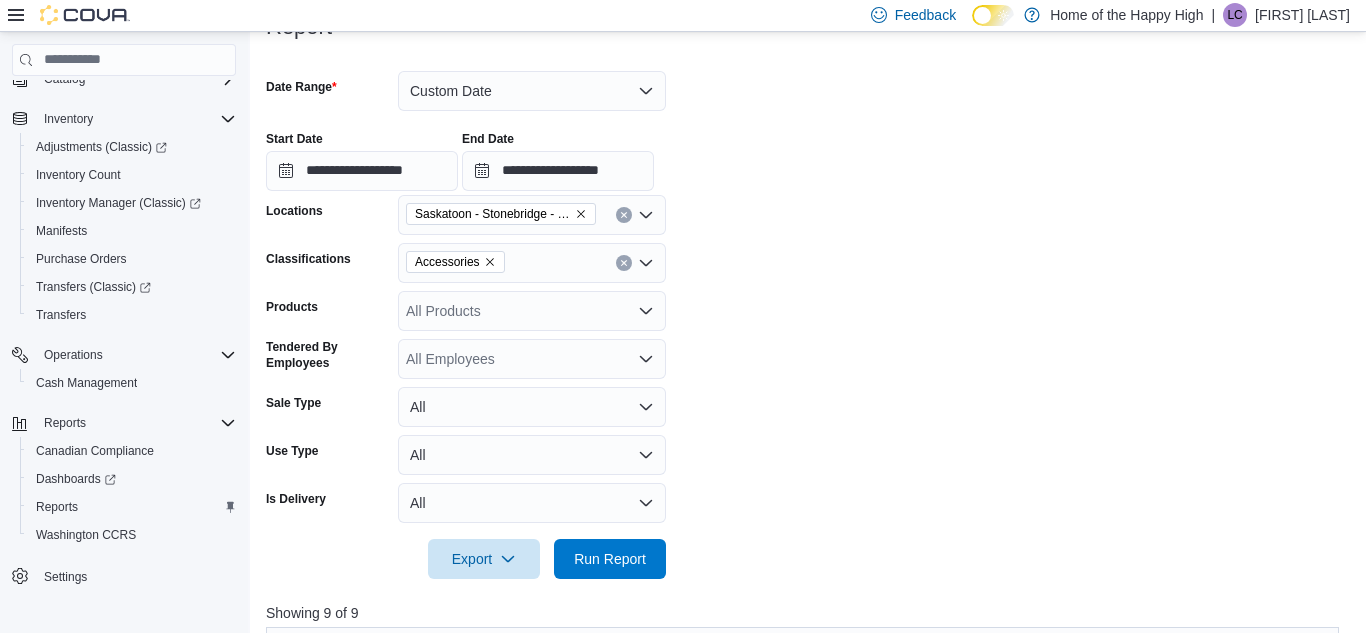 scroll, scrollTop: 246, scrollLeft: 0, axis: vertical 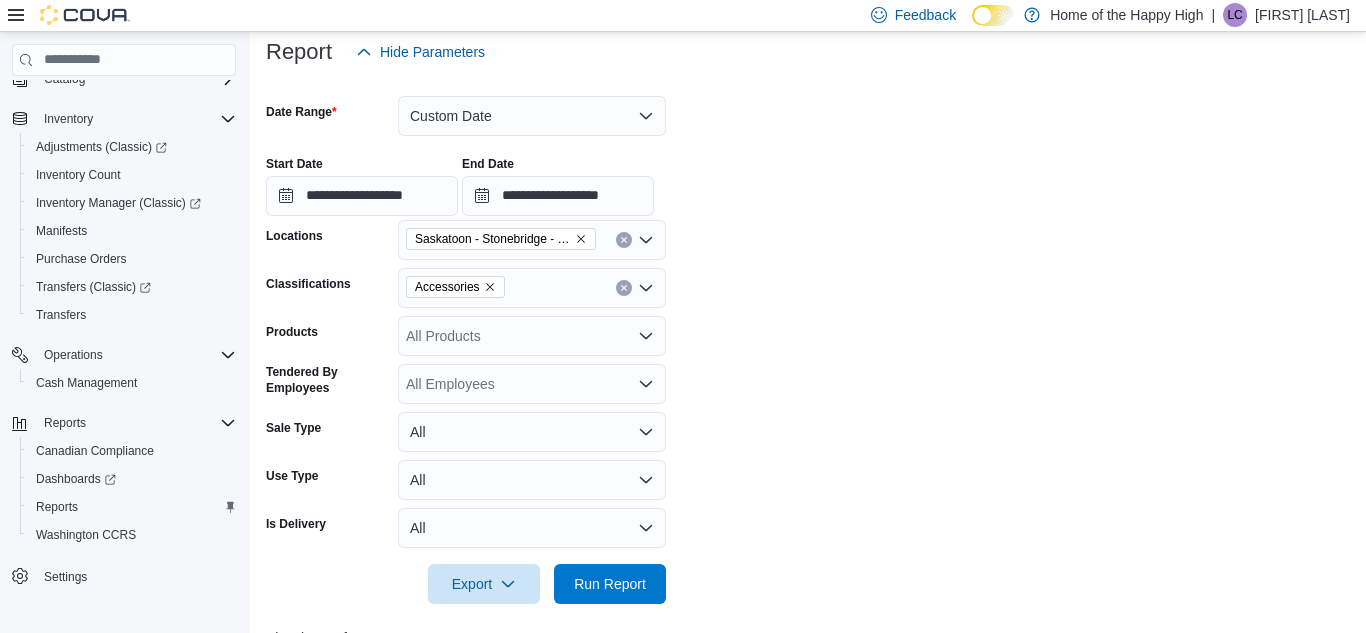 click on "**********" at bounding box center (808, 338) 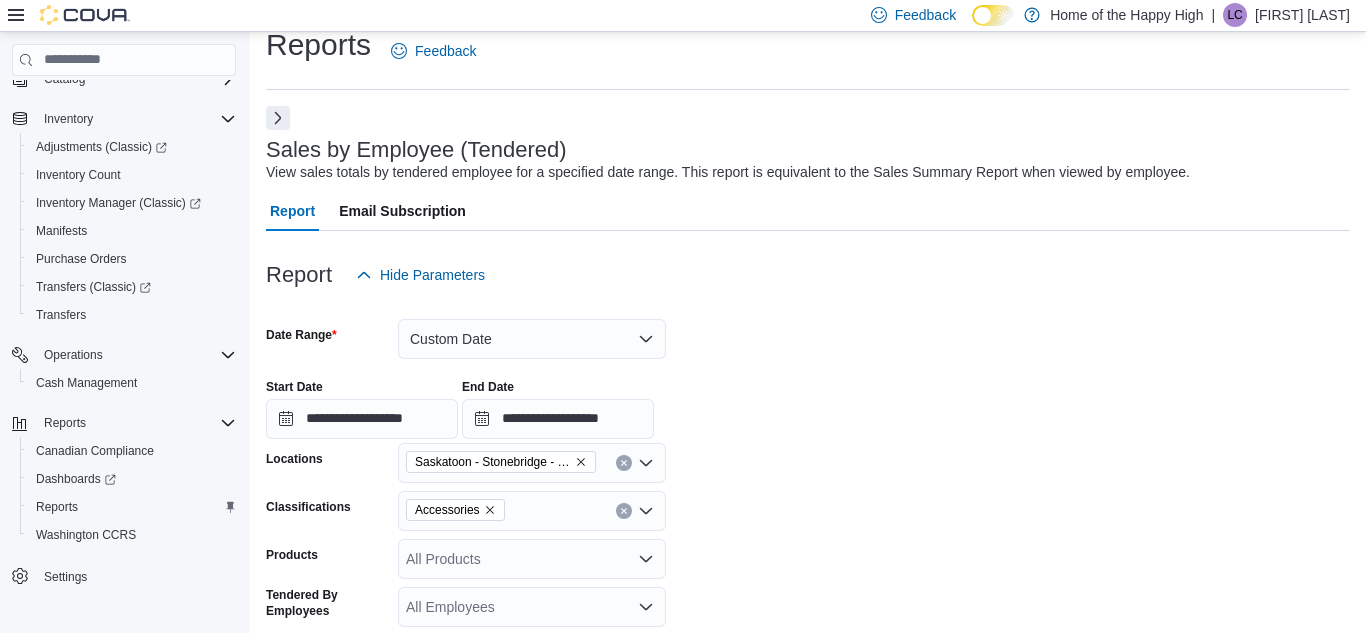 scroll, scrollTop: 25, scrollLeft: 0, axis: vertical 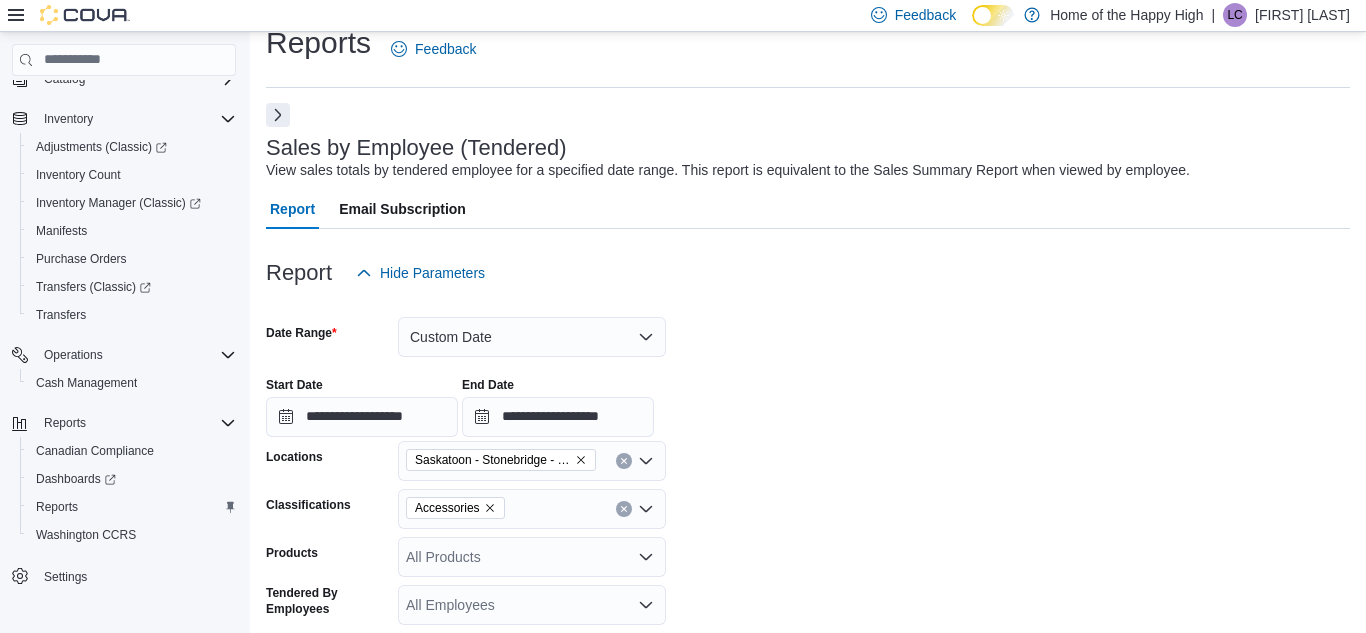 click at bounding box center [278, 115] 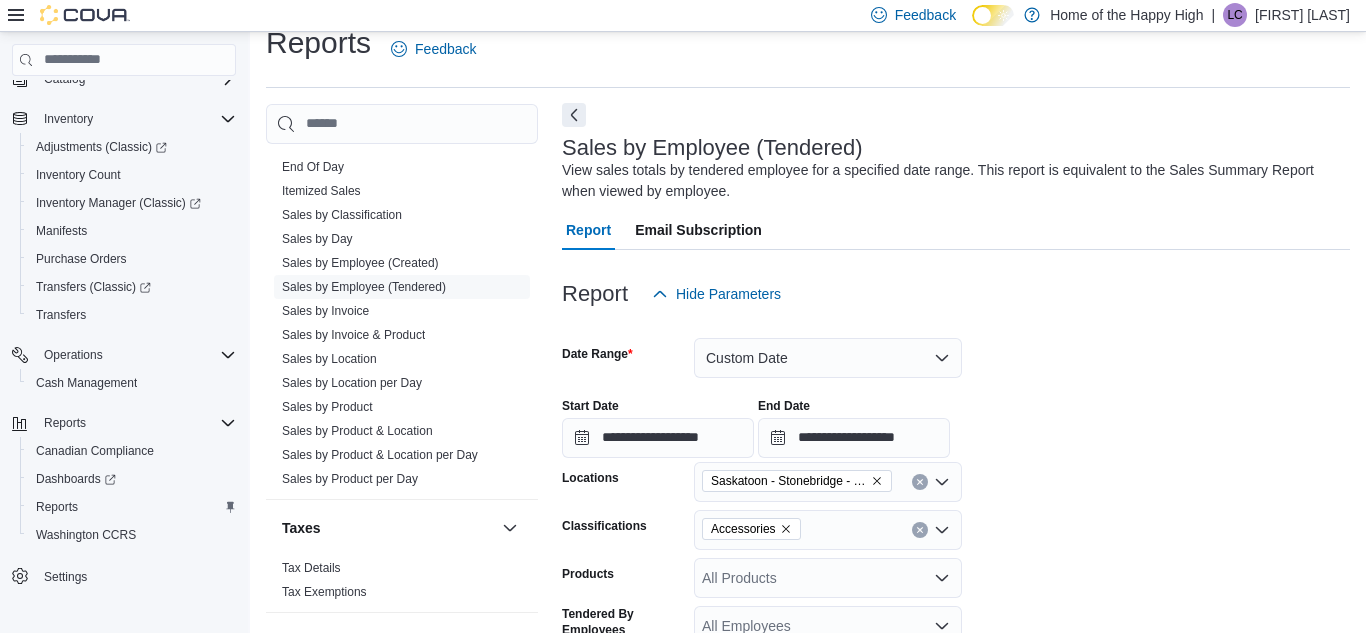 scroll, scrollTop: 1303, scrollLeft: 0, axis: vertical 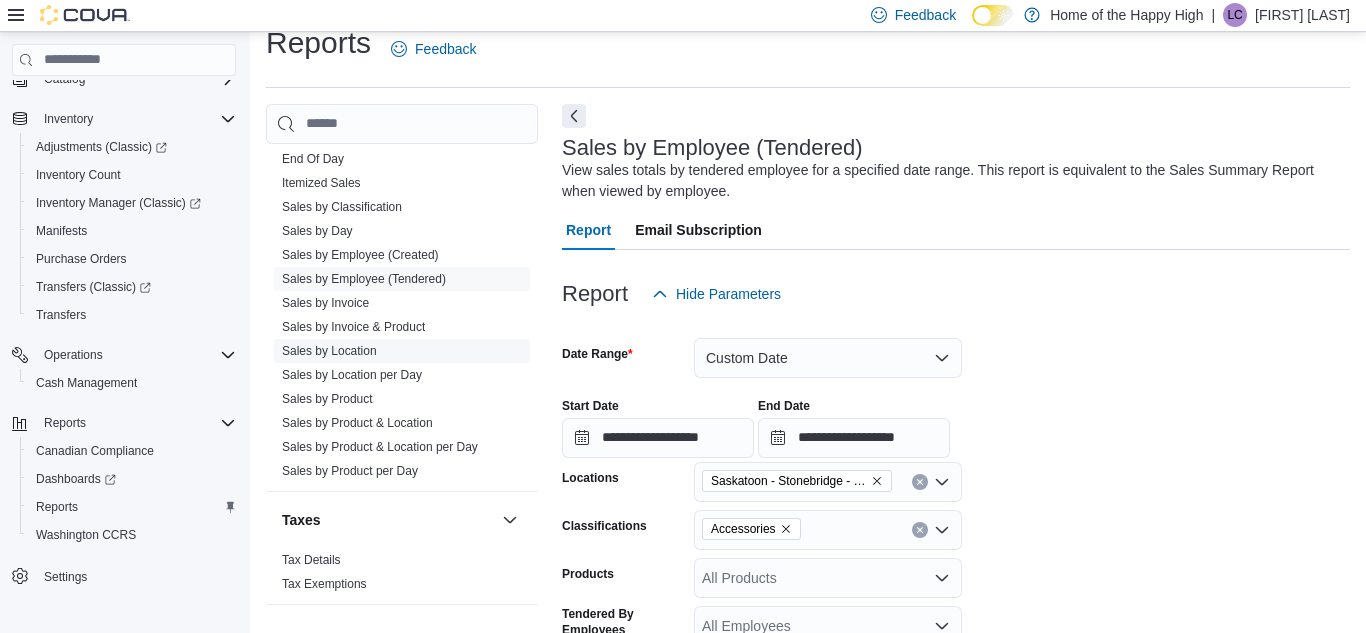 click on "Sales by Location" at bounding box center (329, 351) 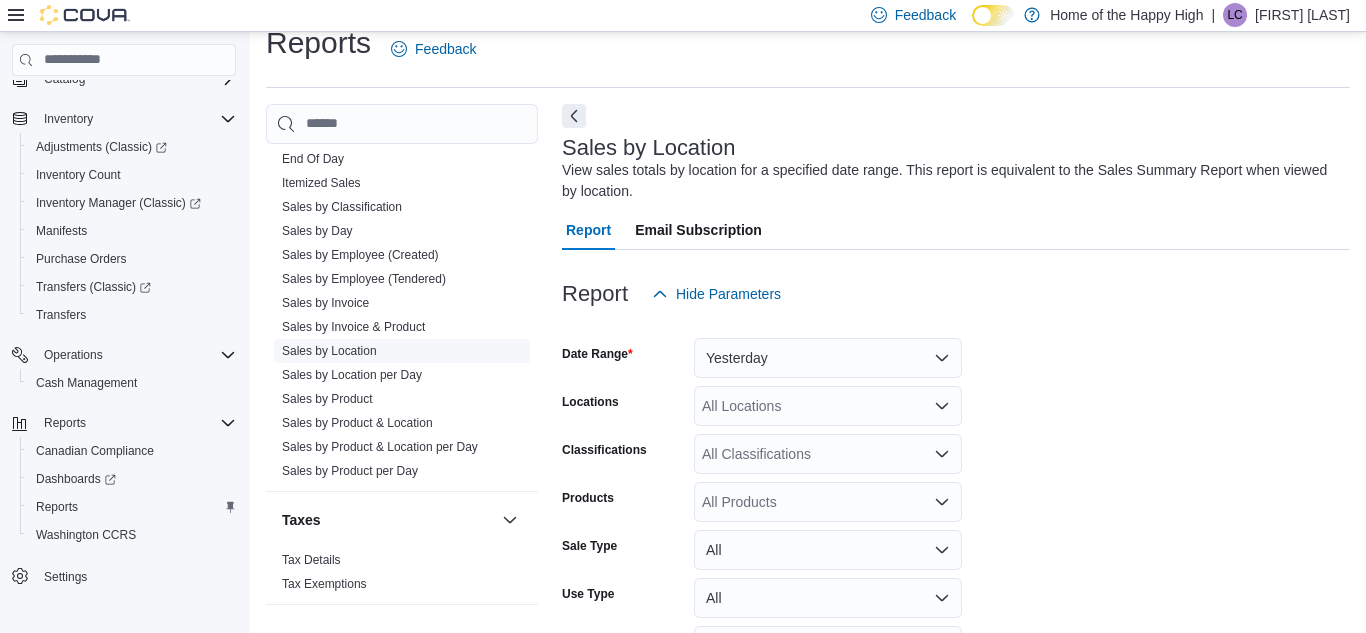 scroll, scrollTop: 67, scrollLeft: 0, axis: vertical 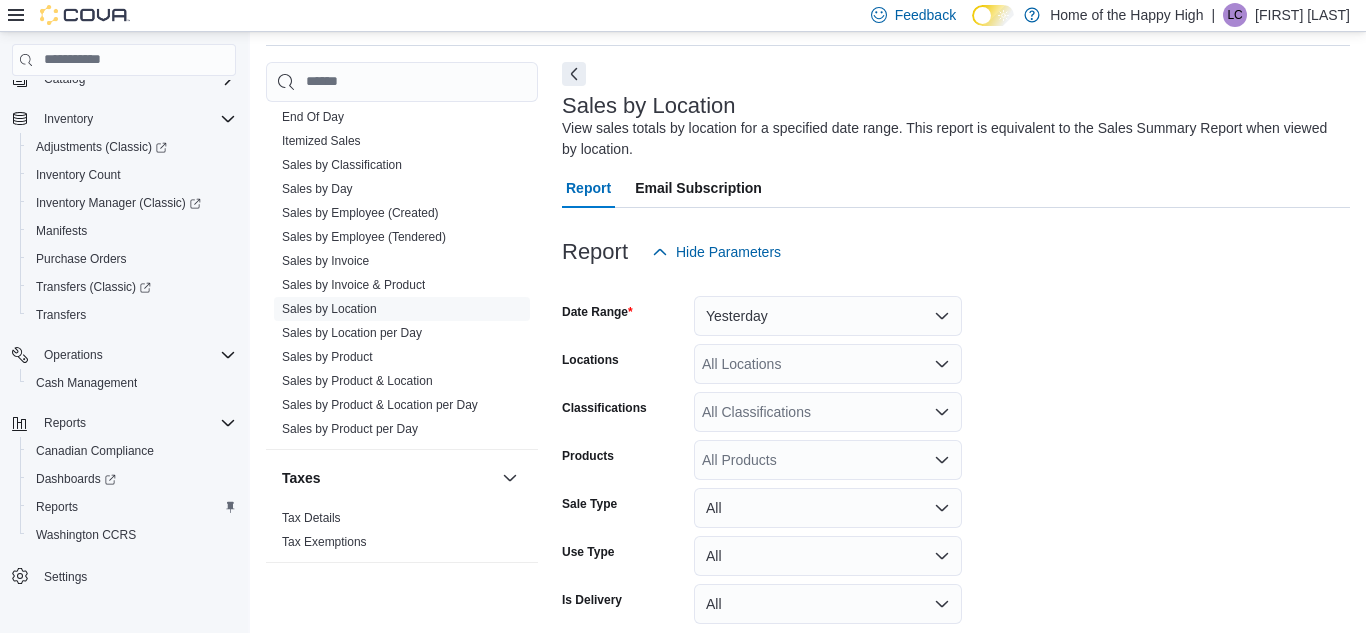 click on "Sales by Location   View sales totals by location for a specified date range. This report is equivalent to the Sales Summary Report when viewed by location. Report Email Subscription Report Hide Parameters   Date Range Yesterday Locations All Locations Classifications All Classifications Products All Products Sale Type All Use Type All Is Delivery All Export  Run Report" at bounding box center [956, 383] 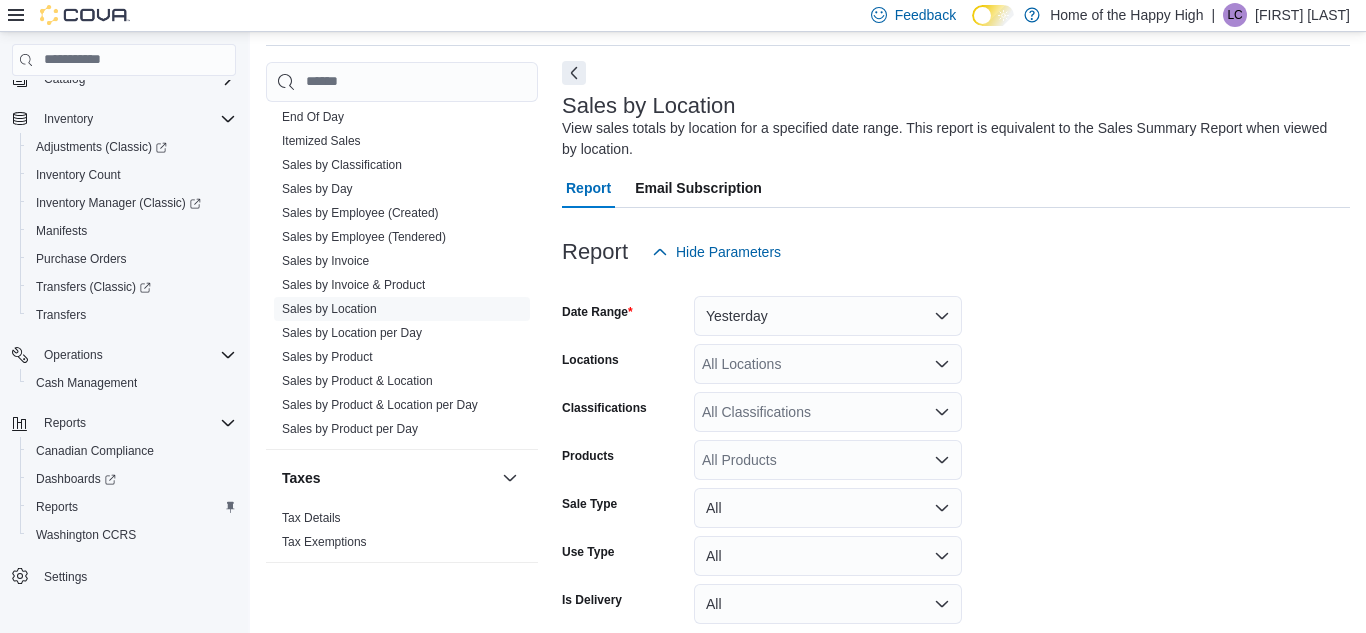 click at bounding box center [574, 73] 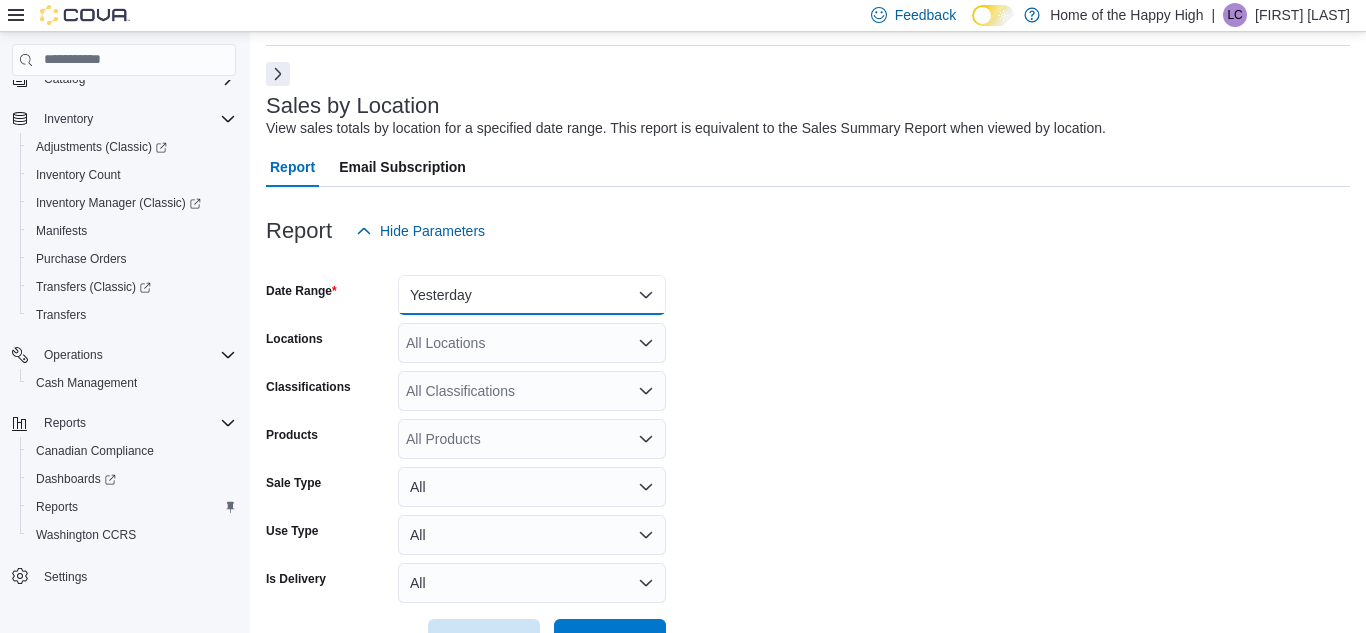 click on "Yesterday" at bounding box center [532, 295] 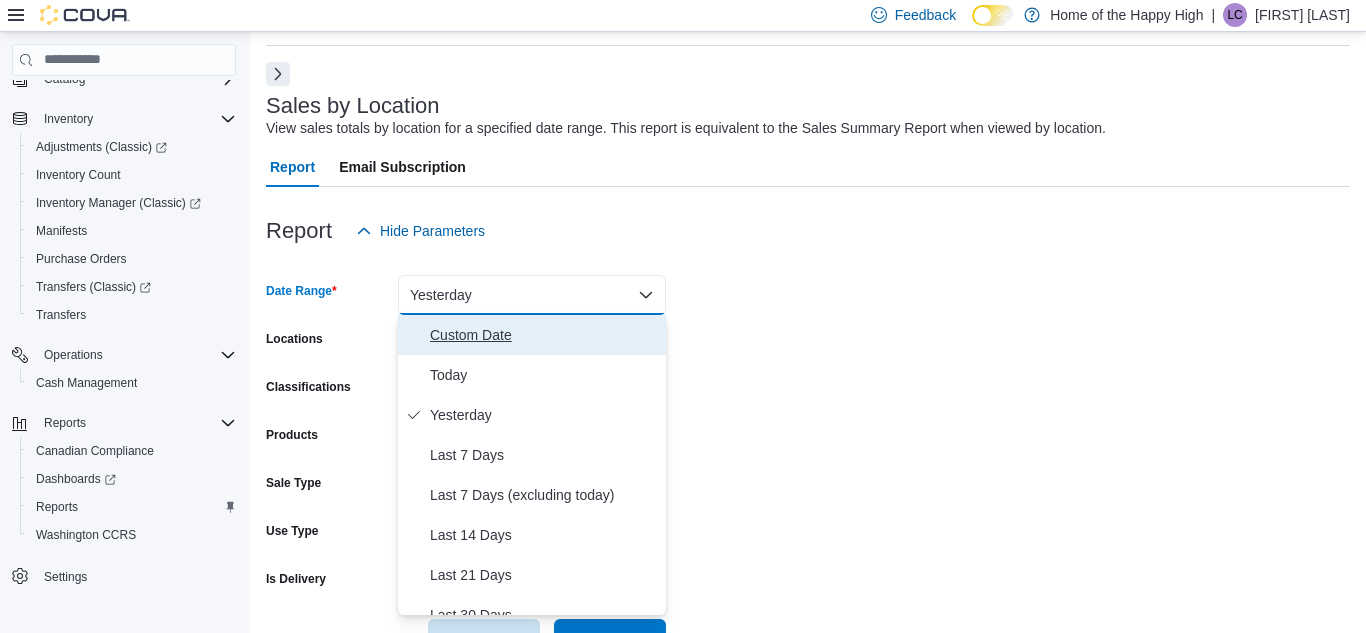 click on "Custom Date" at bounding box center (544, 335) 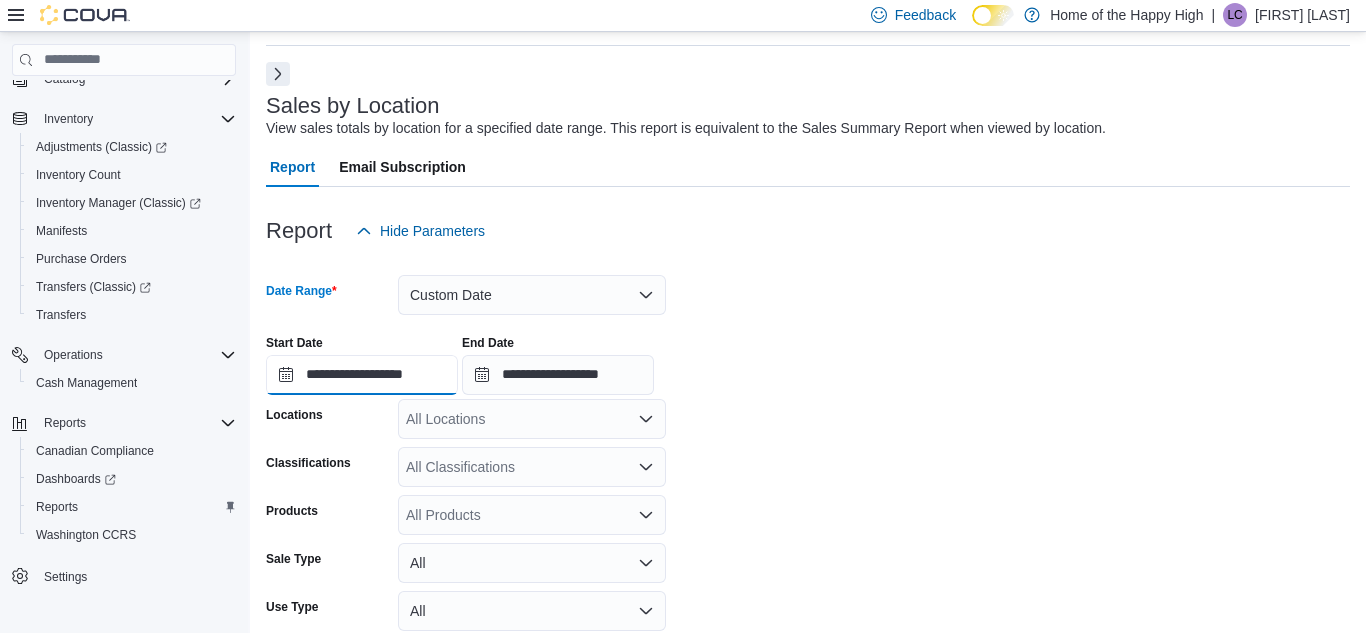 click on "**********" at bounding box center (362, 375) 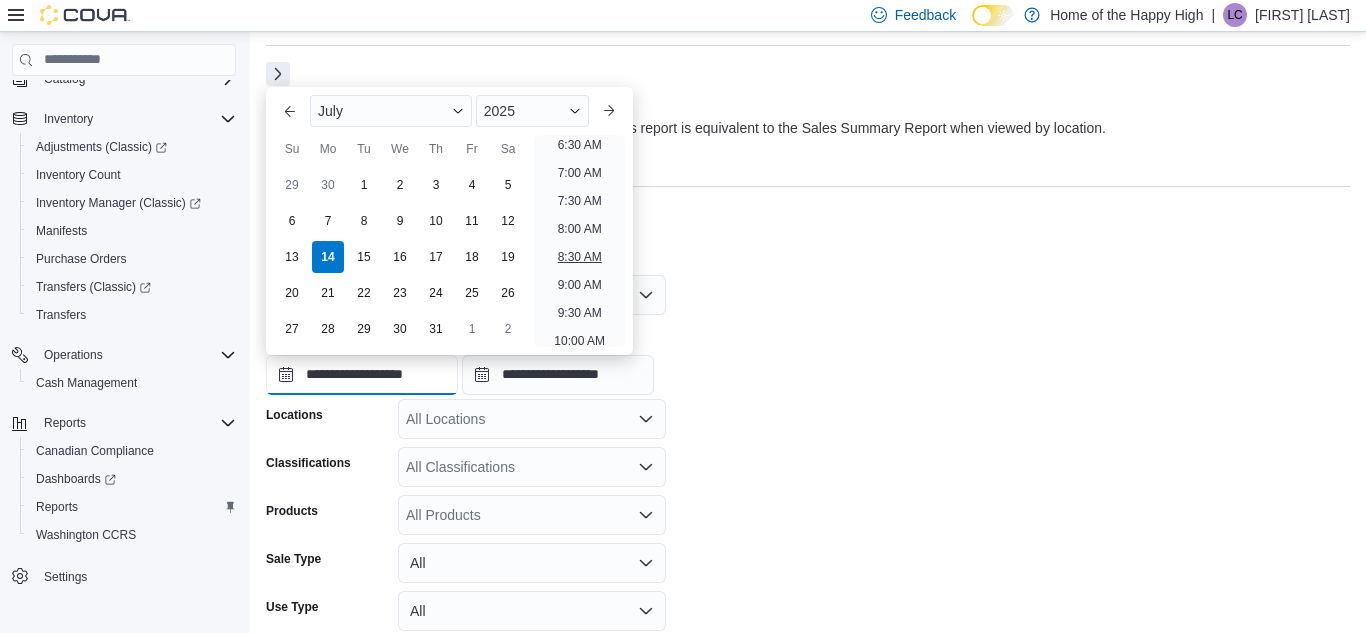 scroll, scrollTop: 371, scrollLeft: 0, axis: vertical 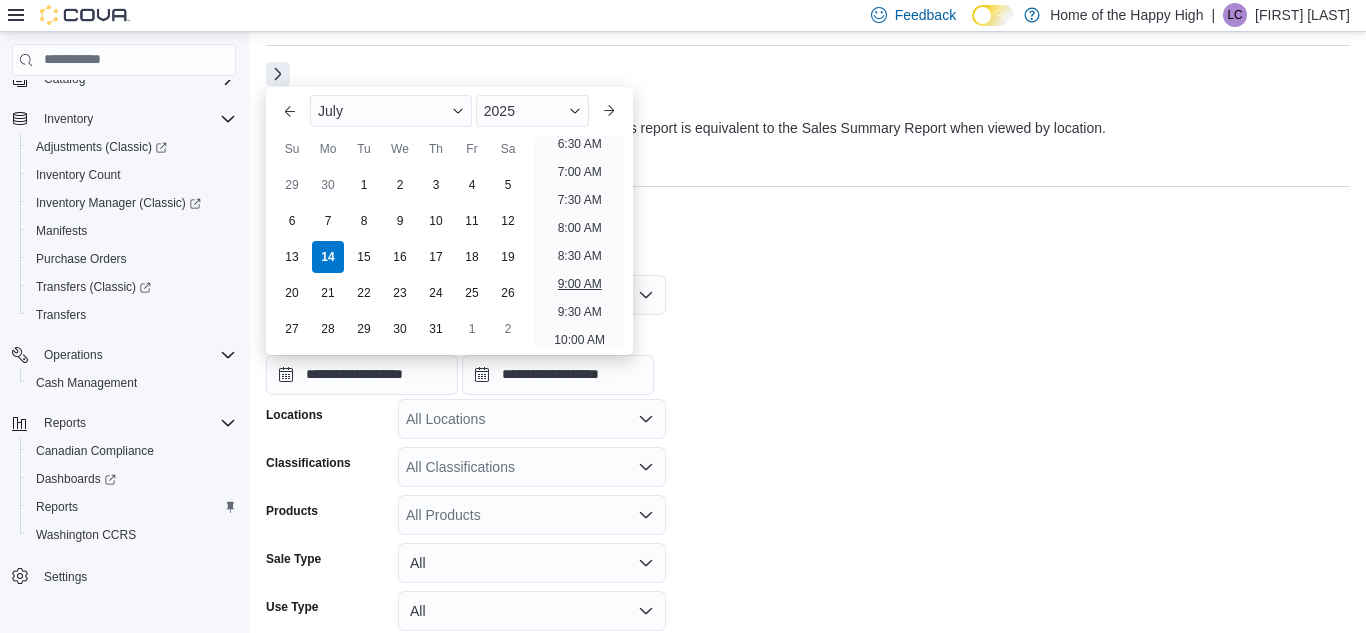 click on "9:00 AM" at bounding box center [580, 284] 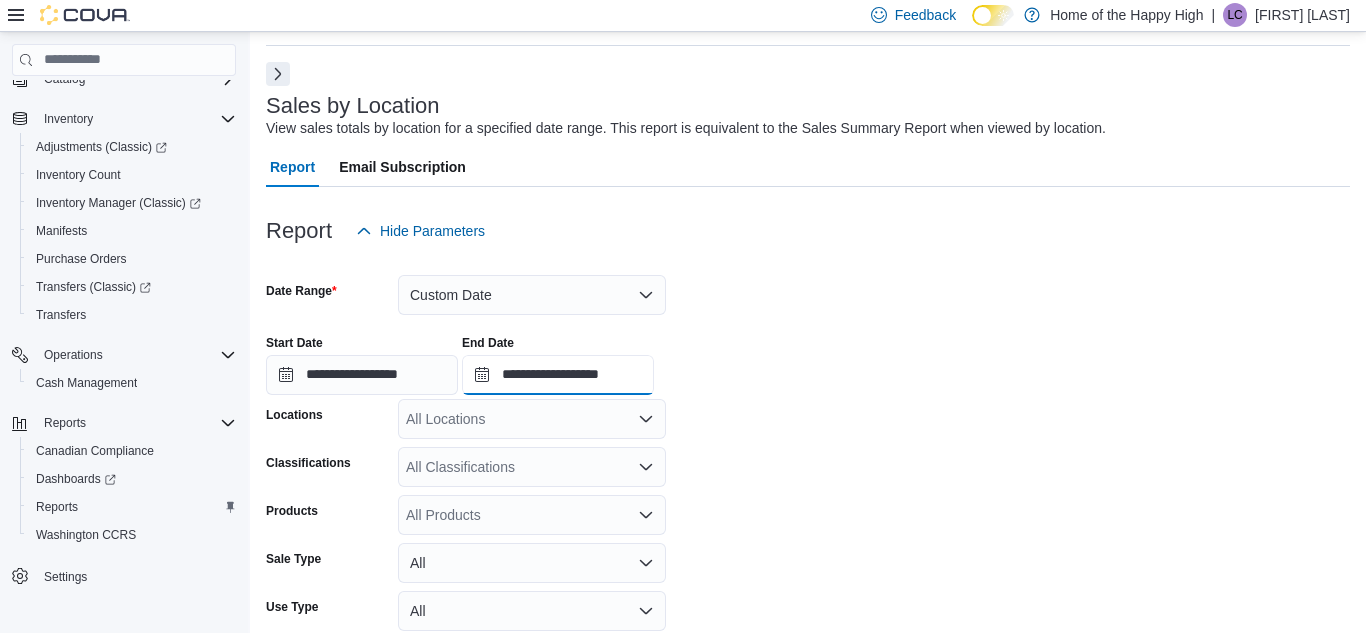 click on "**********" at bounding box center [558, 375] 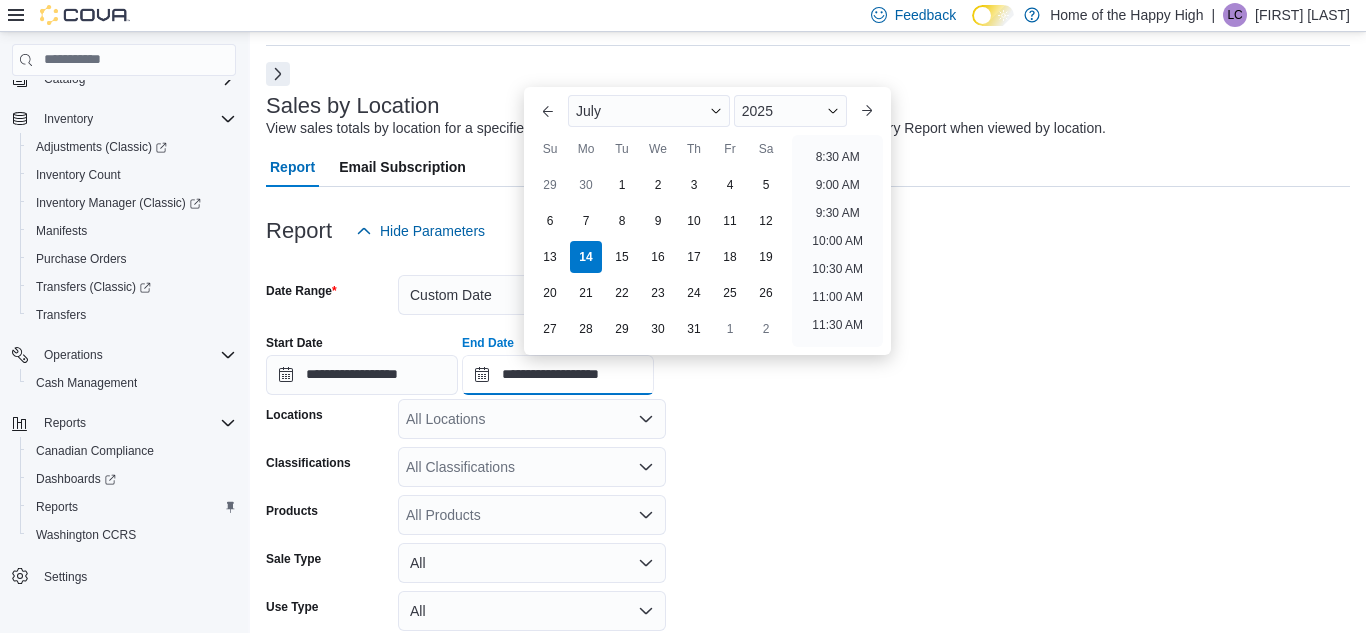 scroll, scrollTop: 467, scrollLeft: 0, axis: vertical 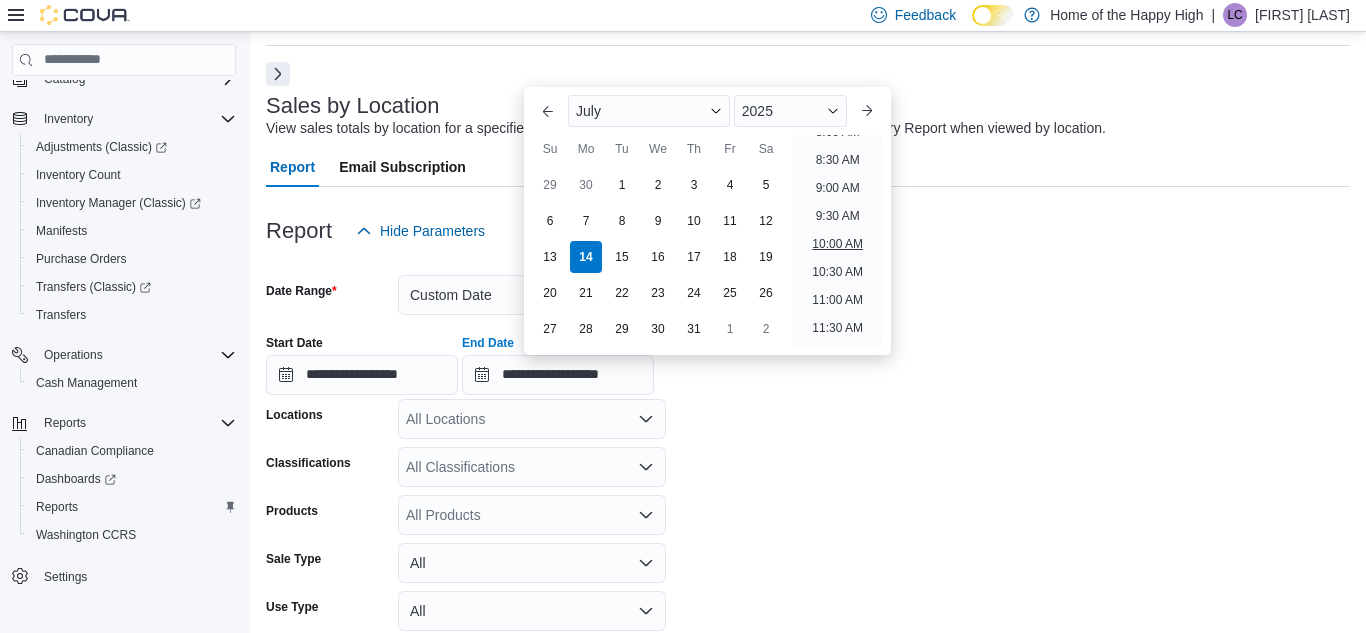 click on "10:00 AM" at bounding box center [837, 244] 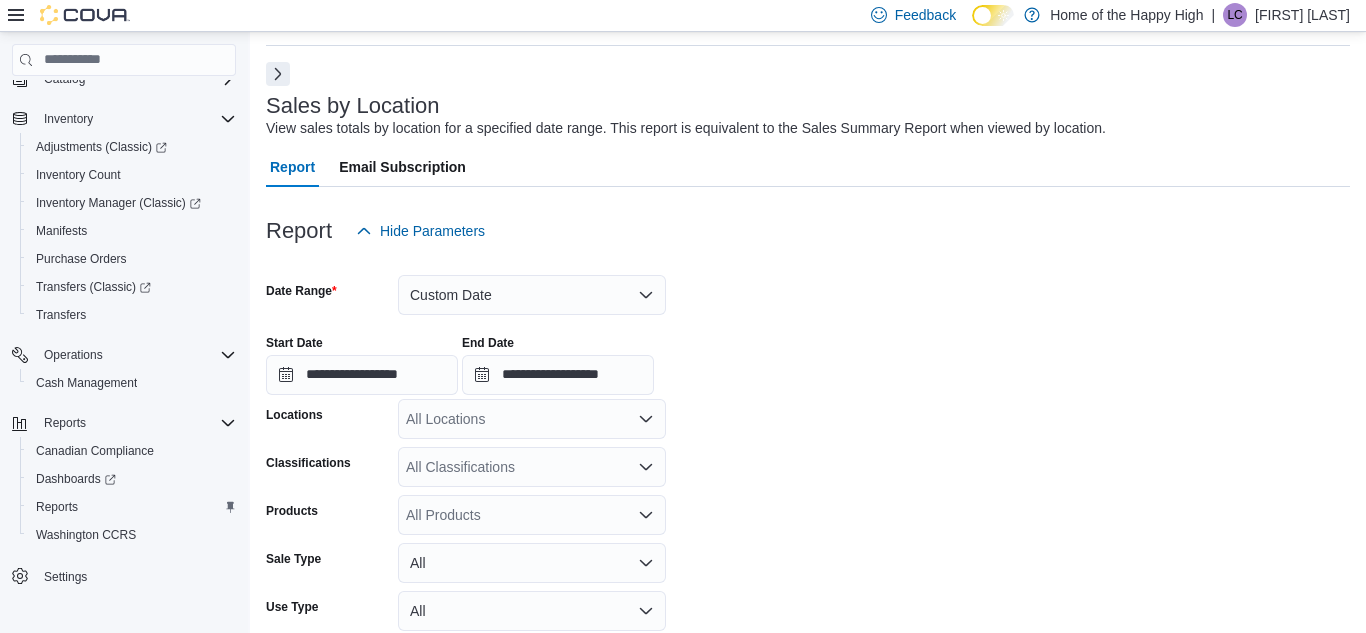 click on "All Locations" at bounding box center (532, 419) 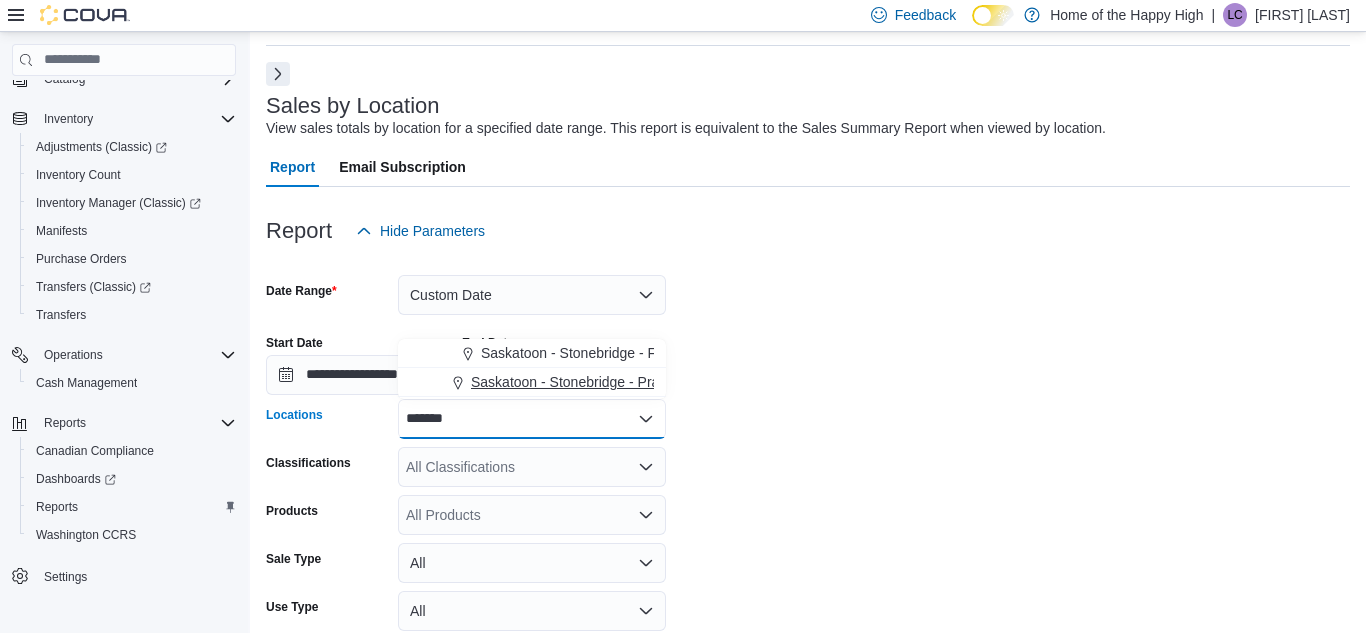 type on "*******" 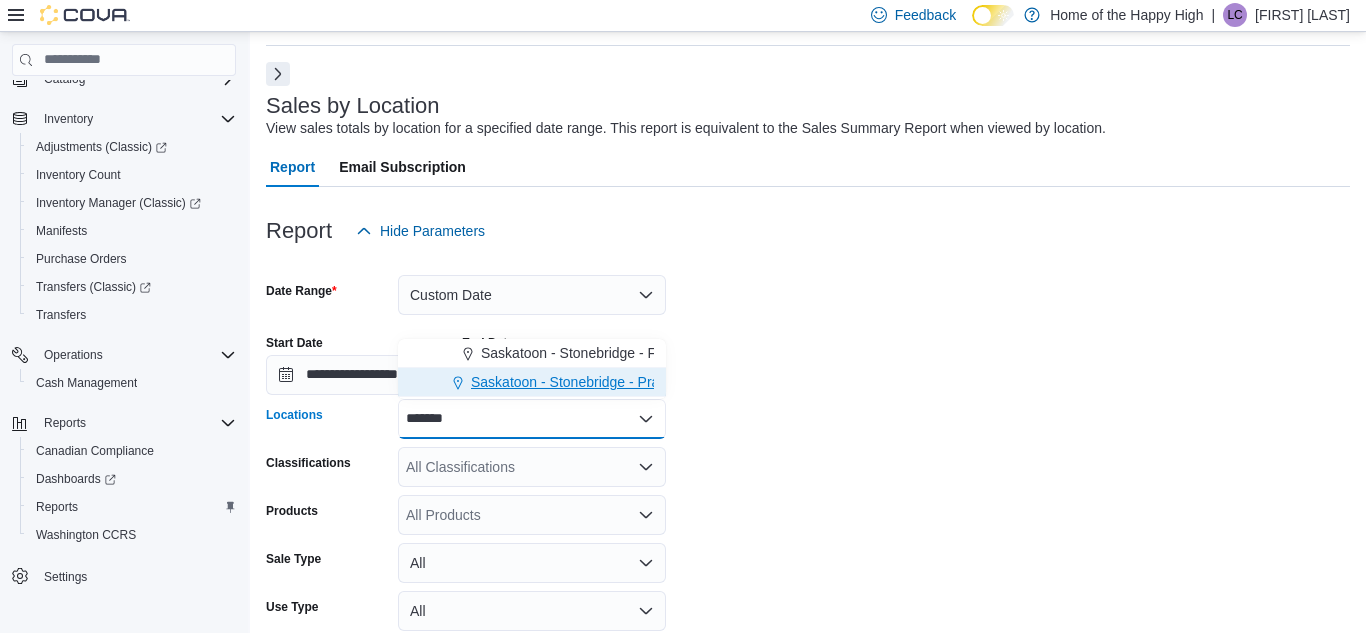 click on "Saskatoon - Stonebridge - Prairie Records" at bounding box center [602, 382] 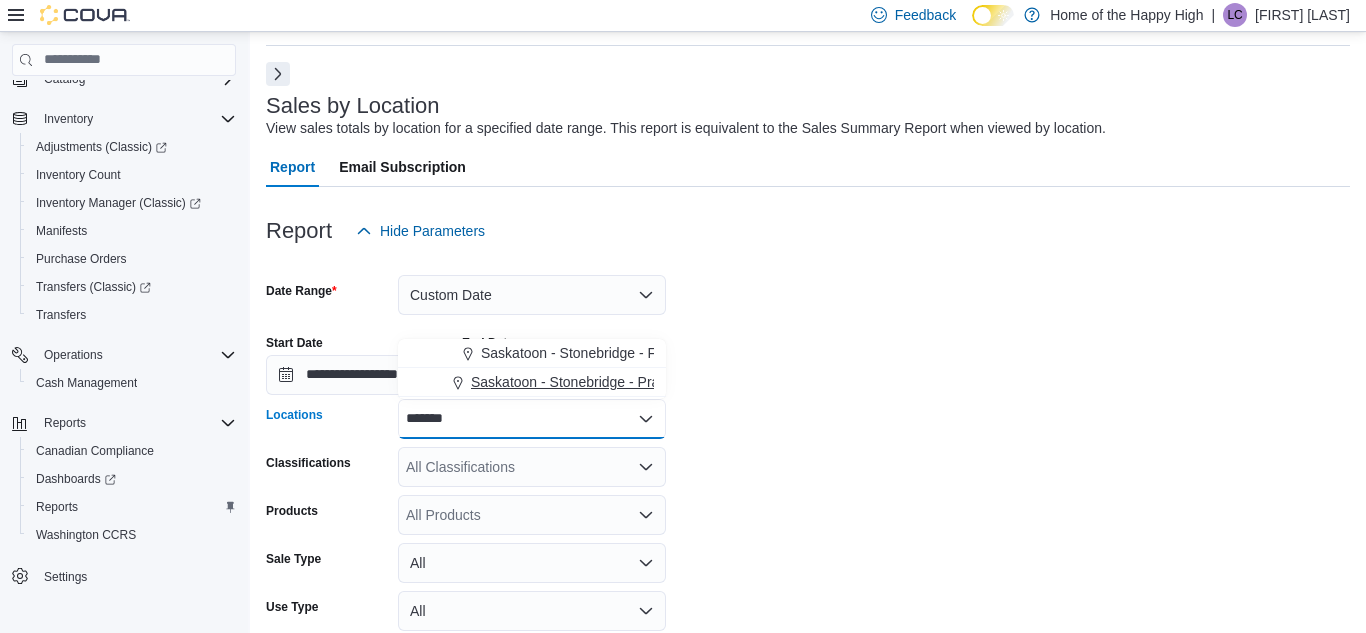type 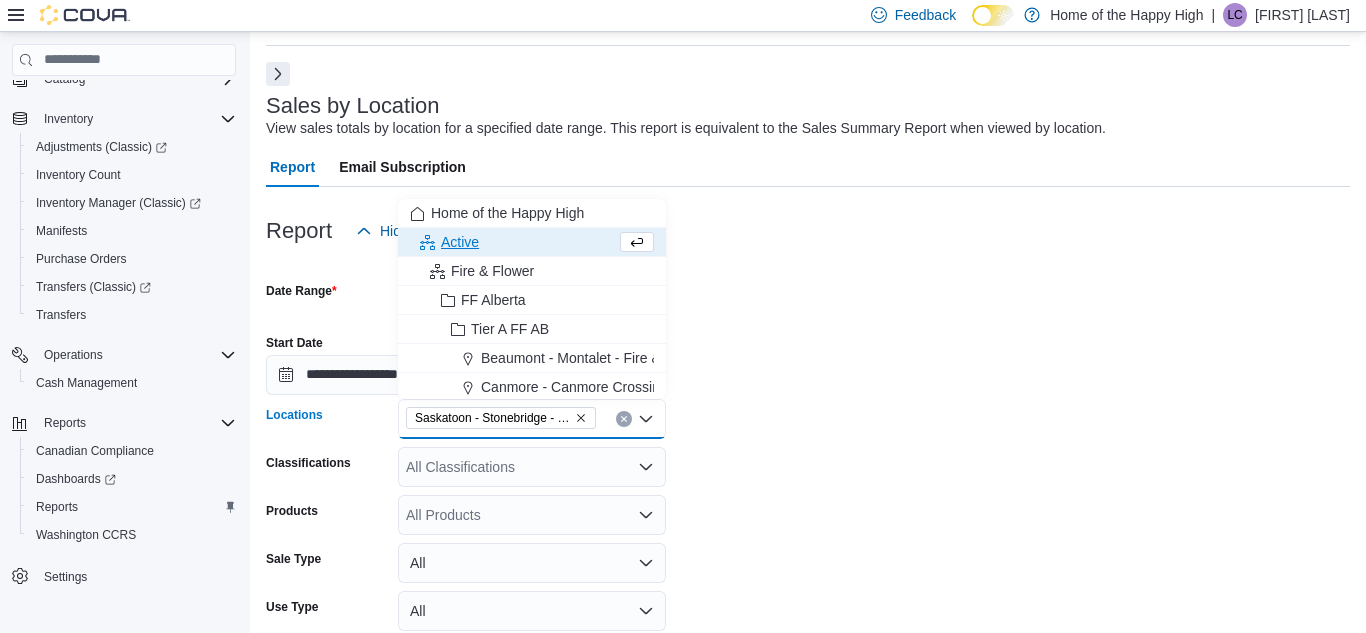 click on "**********" at bounding box center (808, 493) 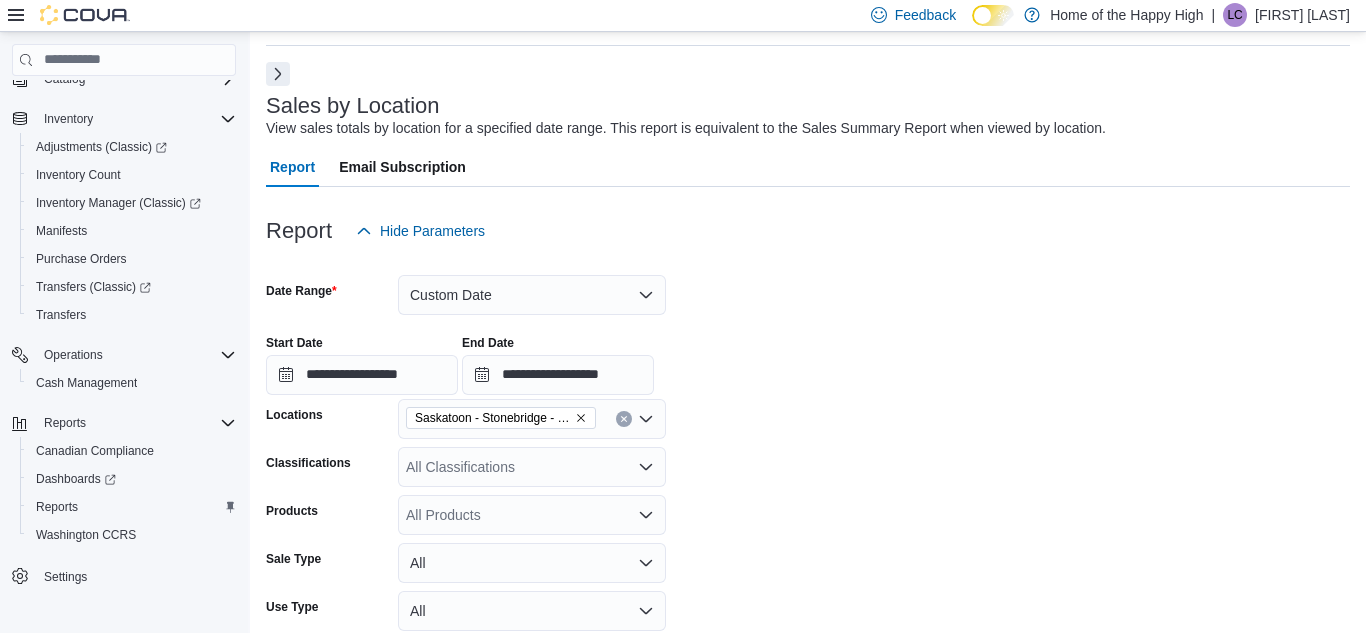 scroll, scrollTop: 209, scrollLeft: 0, axis: vertical 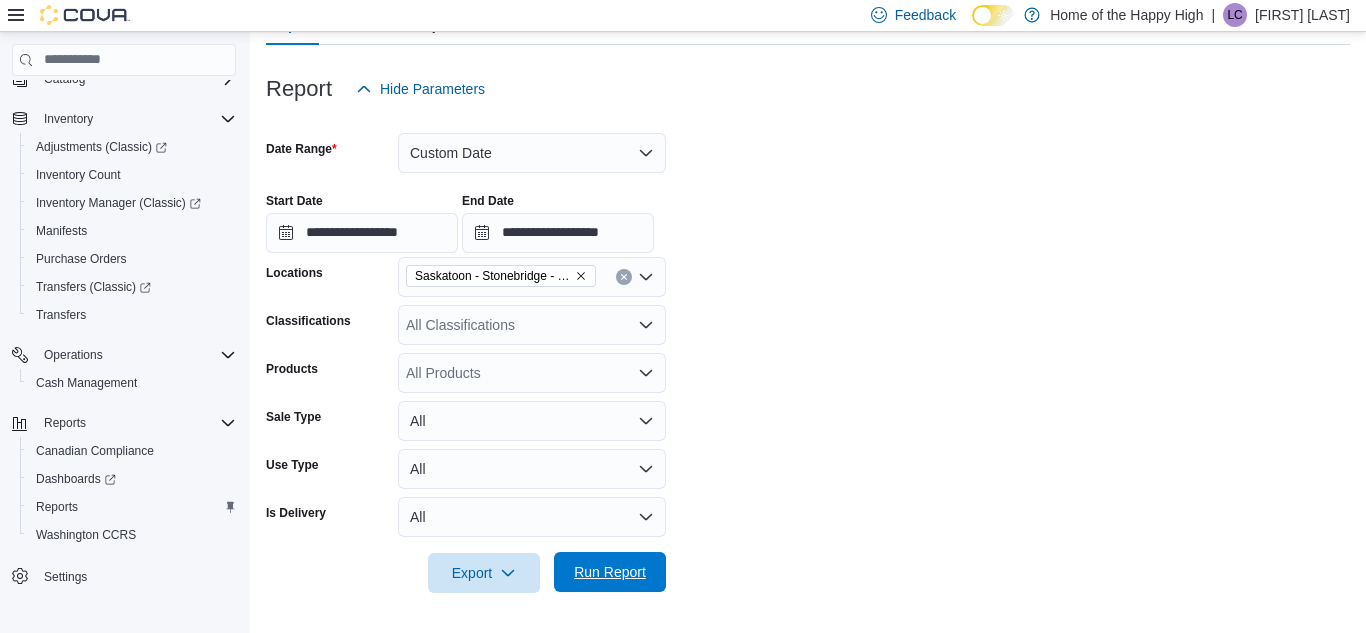 click on "Run Report" at bounding box center (610, 572) 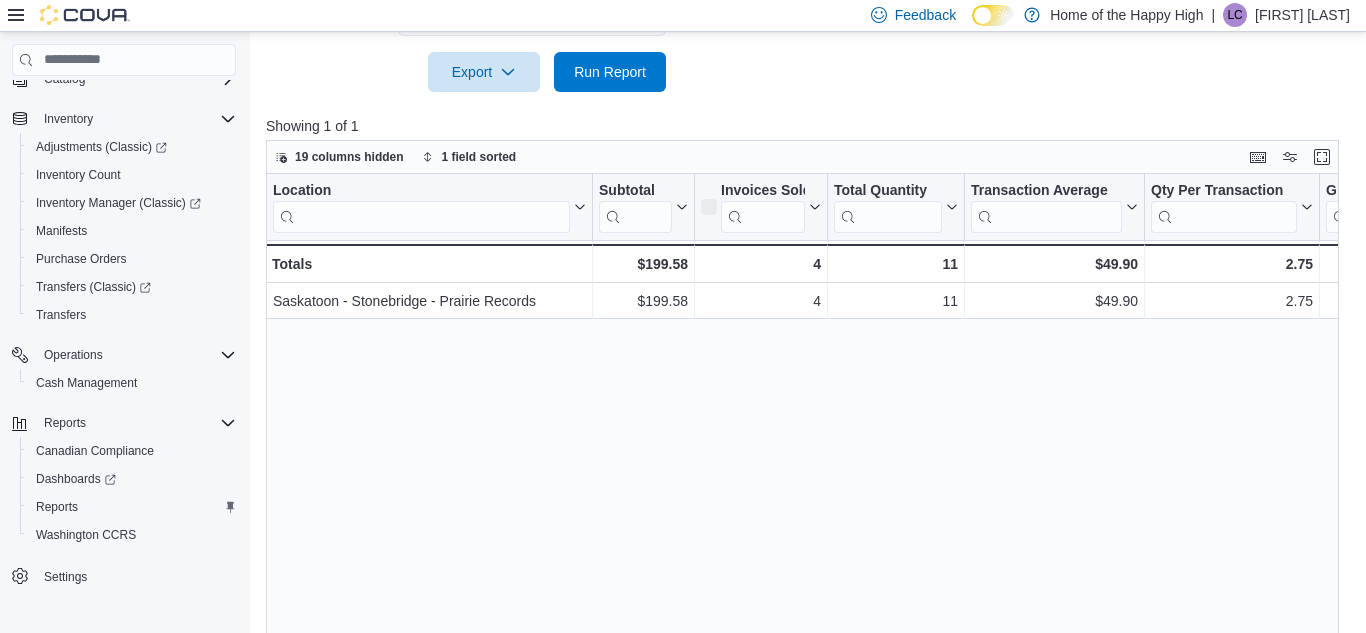 scroll, scrollTop: 713, scrollLeft: 0, axis: vertical 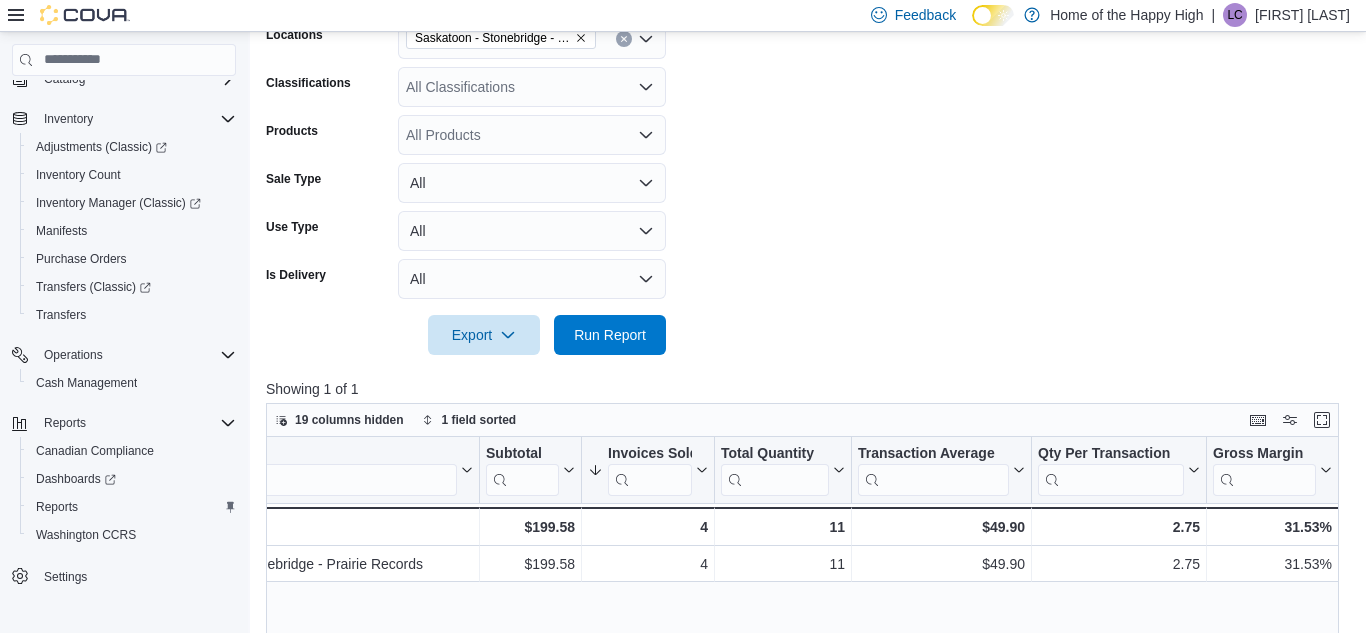 click on "All Classifications" at bounding box center [532, 87] 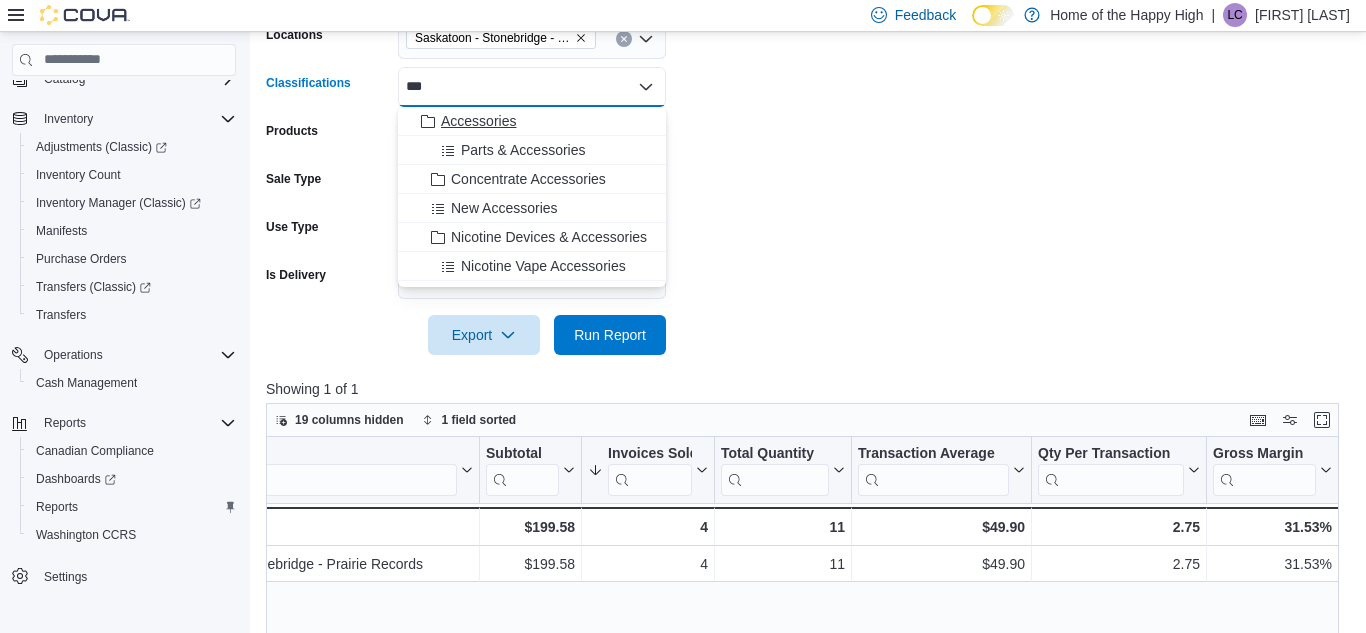 type on "***" 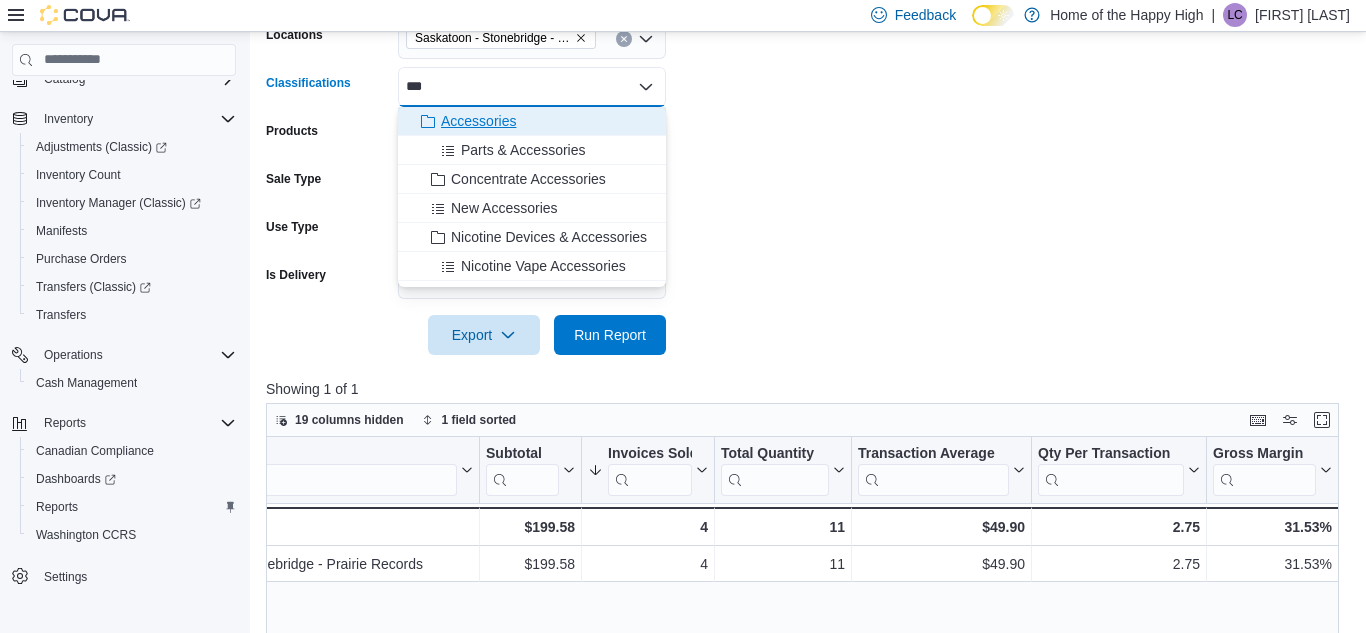 click on "Accessories" at bounding box center [478, 121] 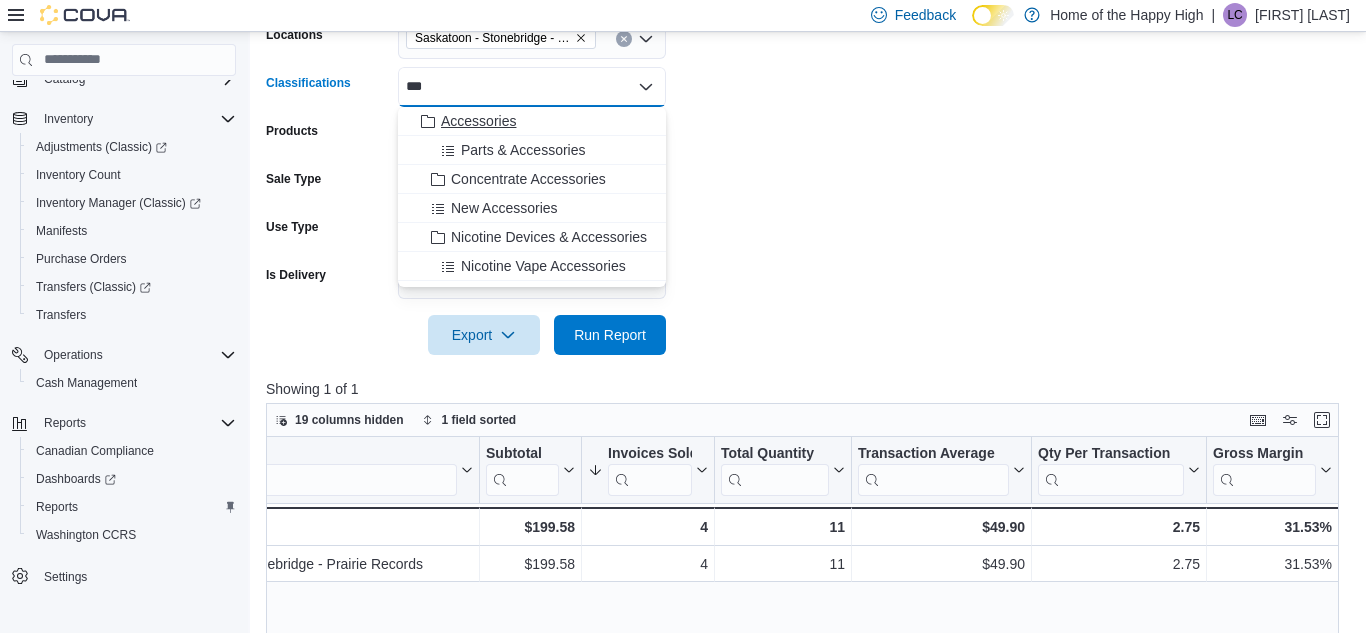 type 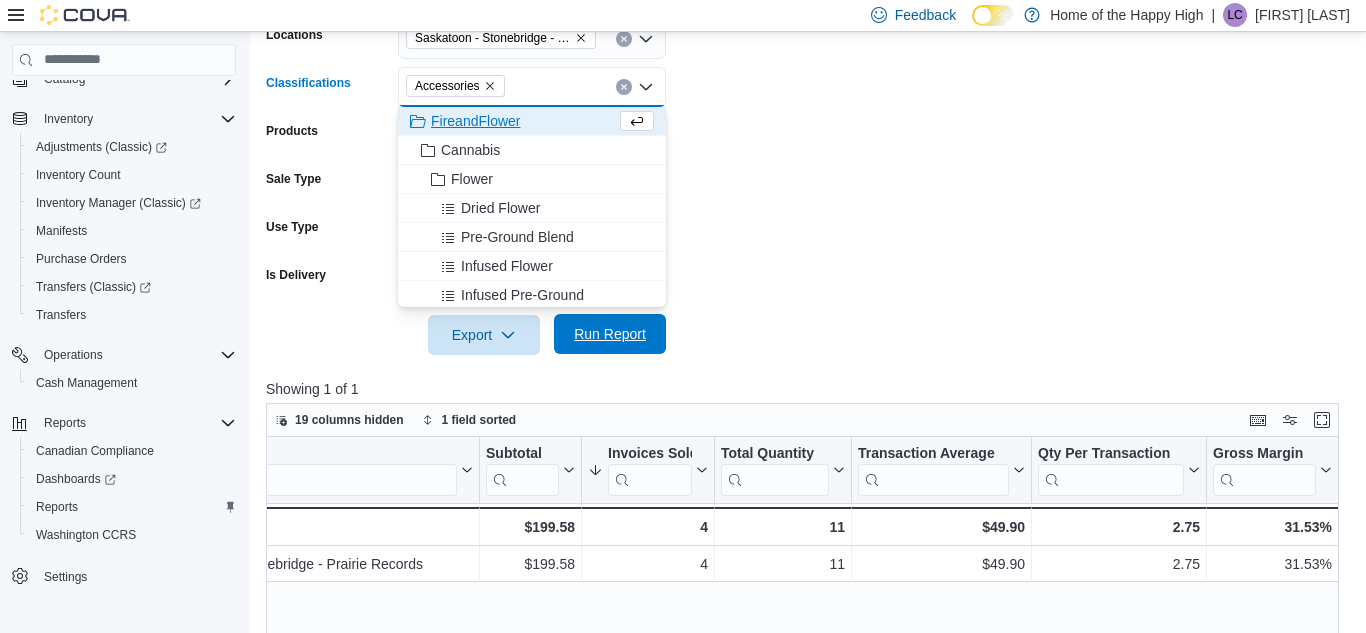 click on "Run Report" at bounding box center (610, 334) 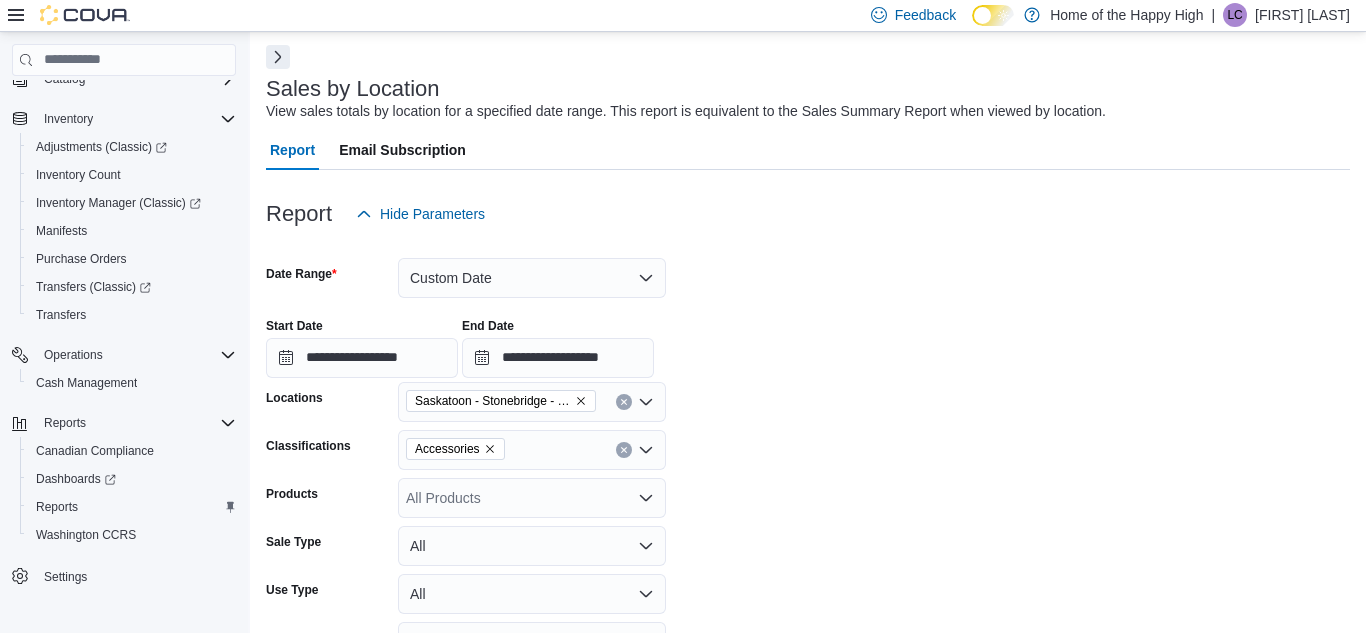 scroll, scrollTop: 84, scrollLeft: 0, axis: vertical 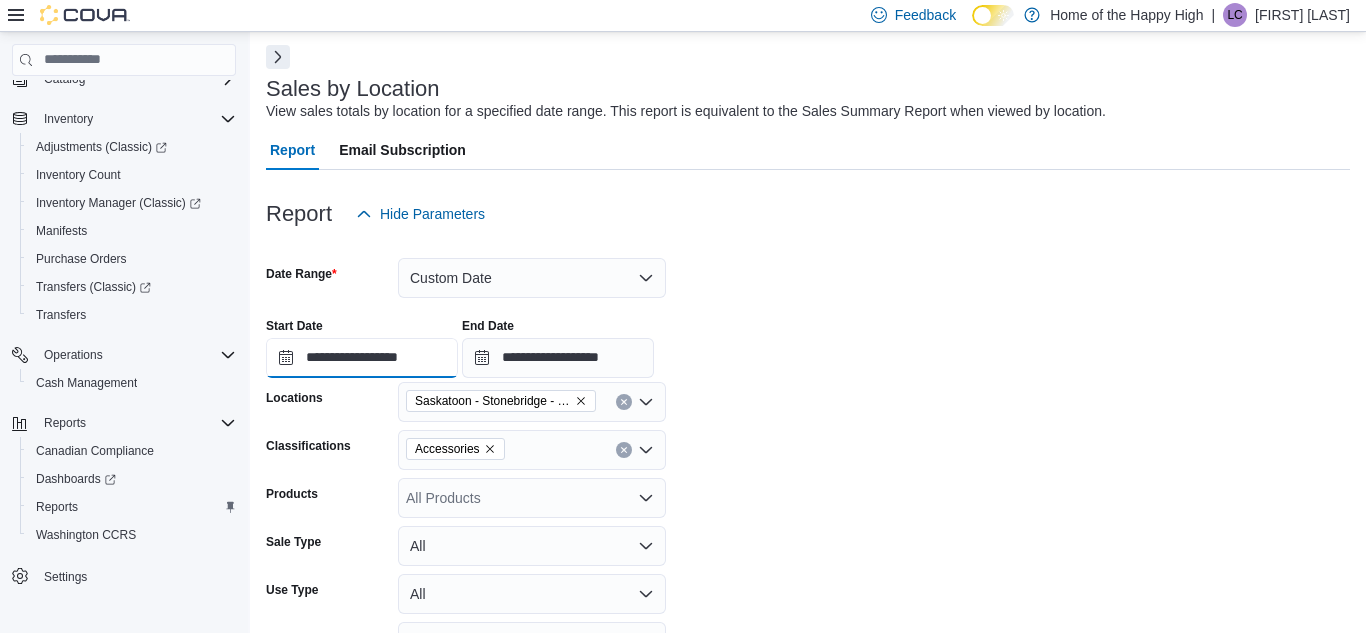 click on "**********" at bounding box center (362, 358) 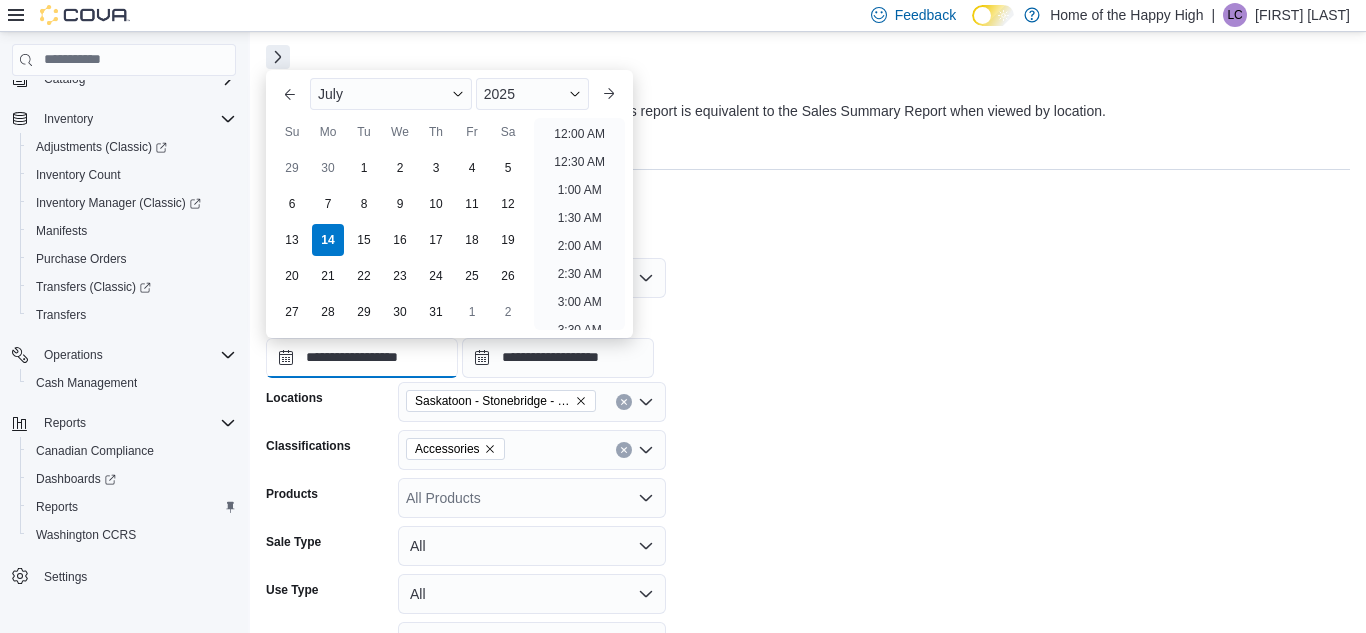 scroll, scrollTop: 566, scrollLeft: 0, axis: vertical 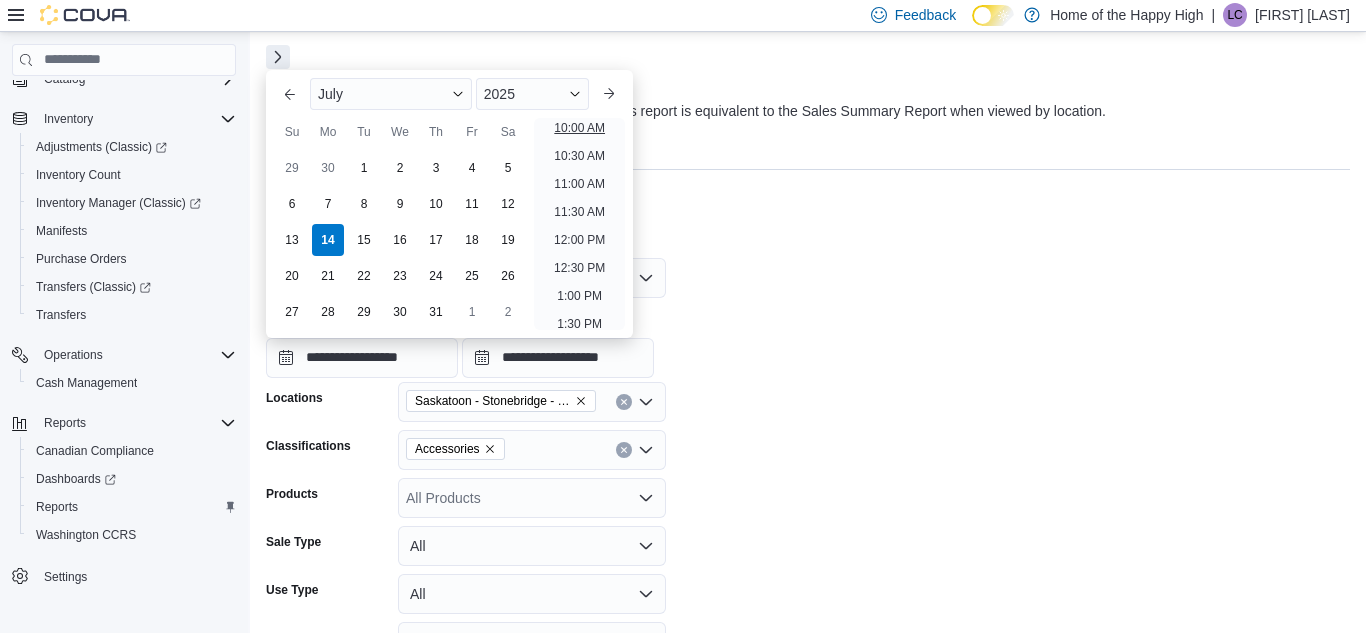 click on "10:00 AM" at bounding box center (579, 128) 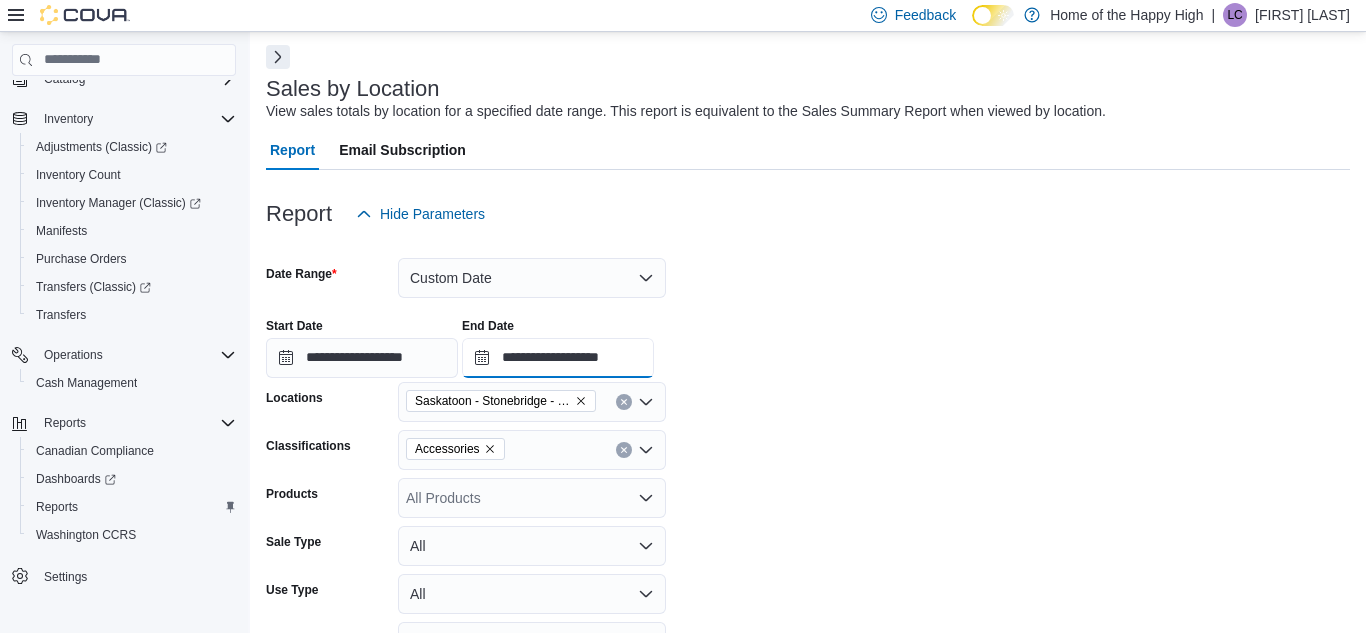 click on "**********" at bounding box center (558, 358) 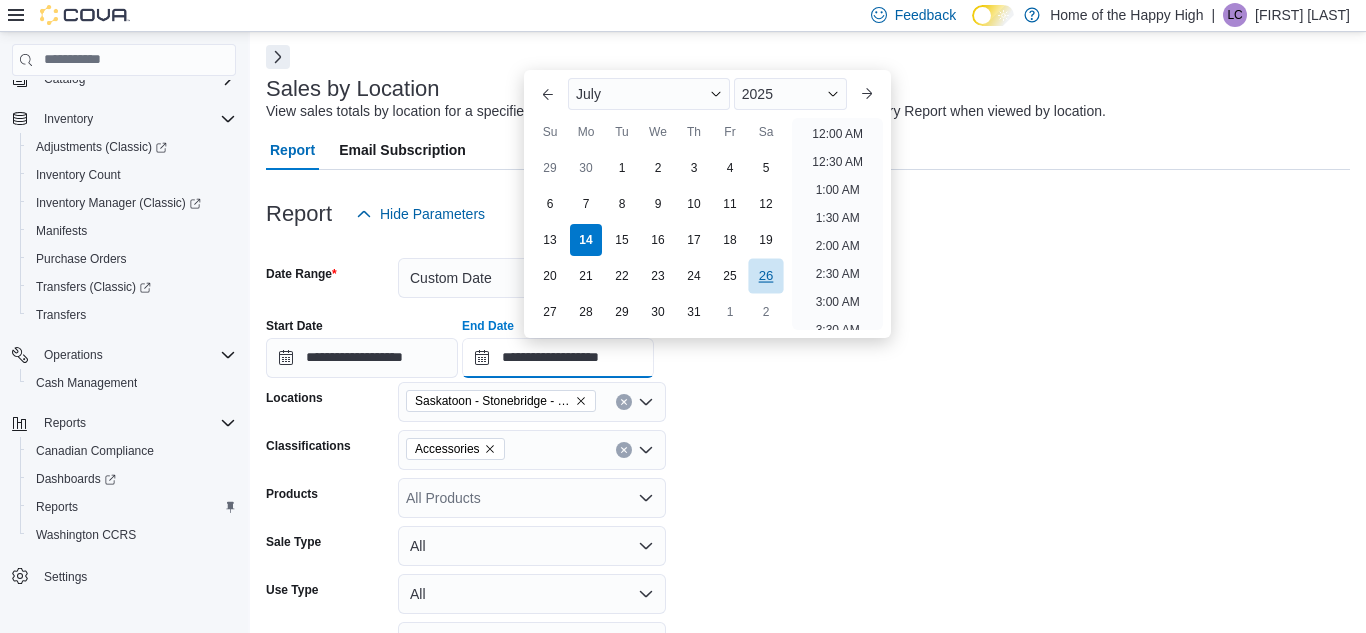 scroll, scrollTop: 622, scrollLeft: 0, axis: vertical 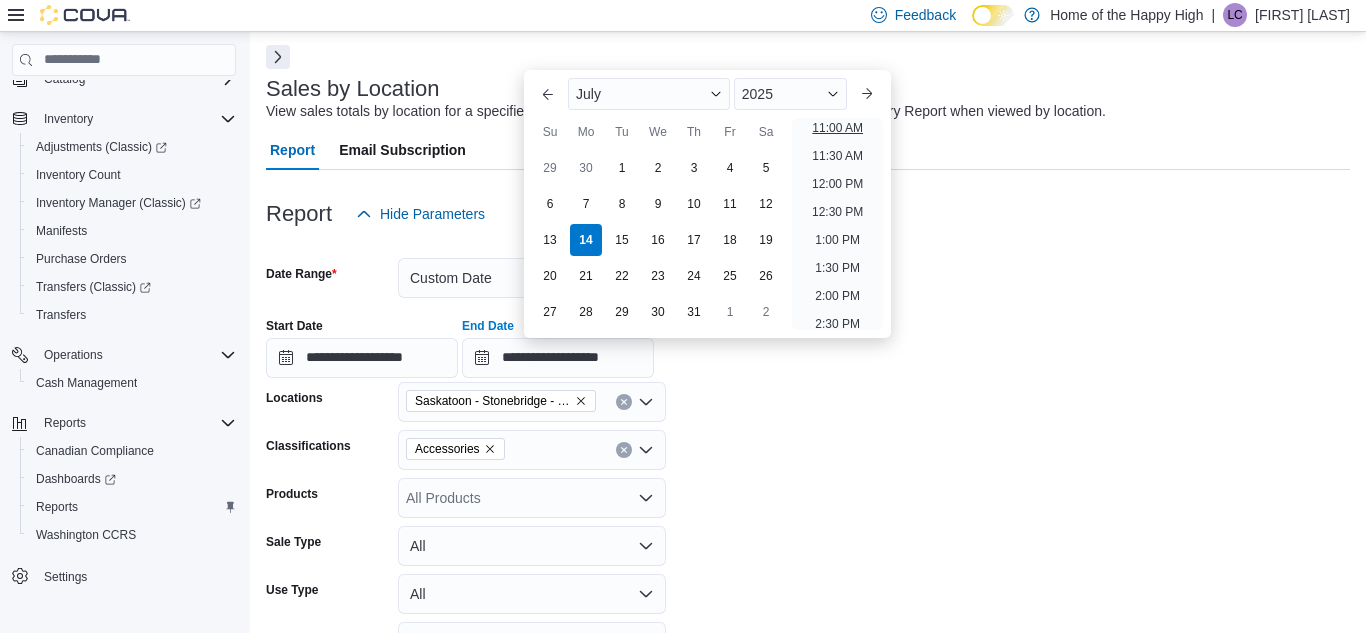 click on "11:00 AM" at bounding box center [837, 128] 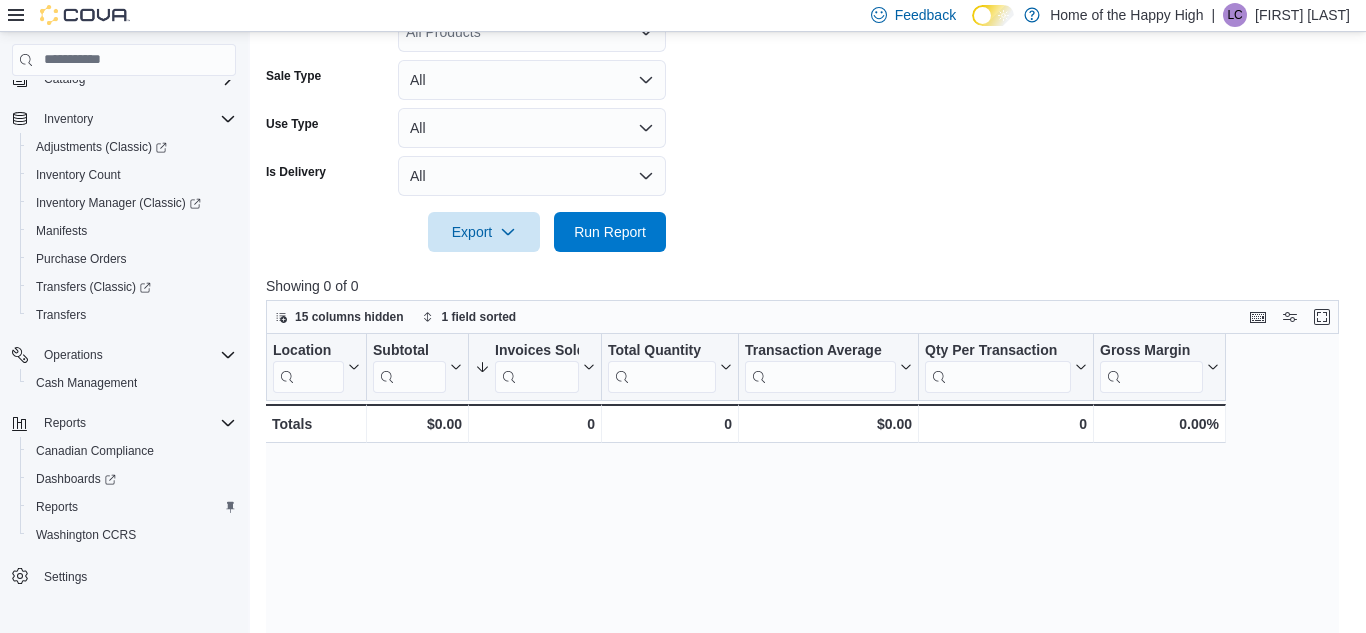 scroll, scrollTop: 594, scrollLeft: 0, axis: vertical 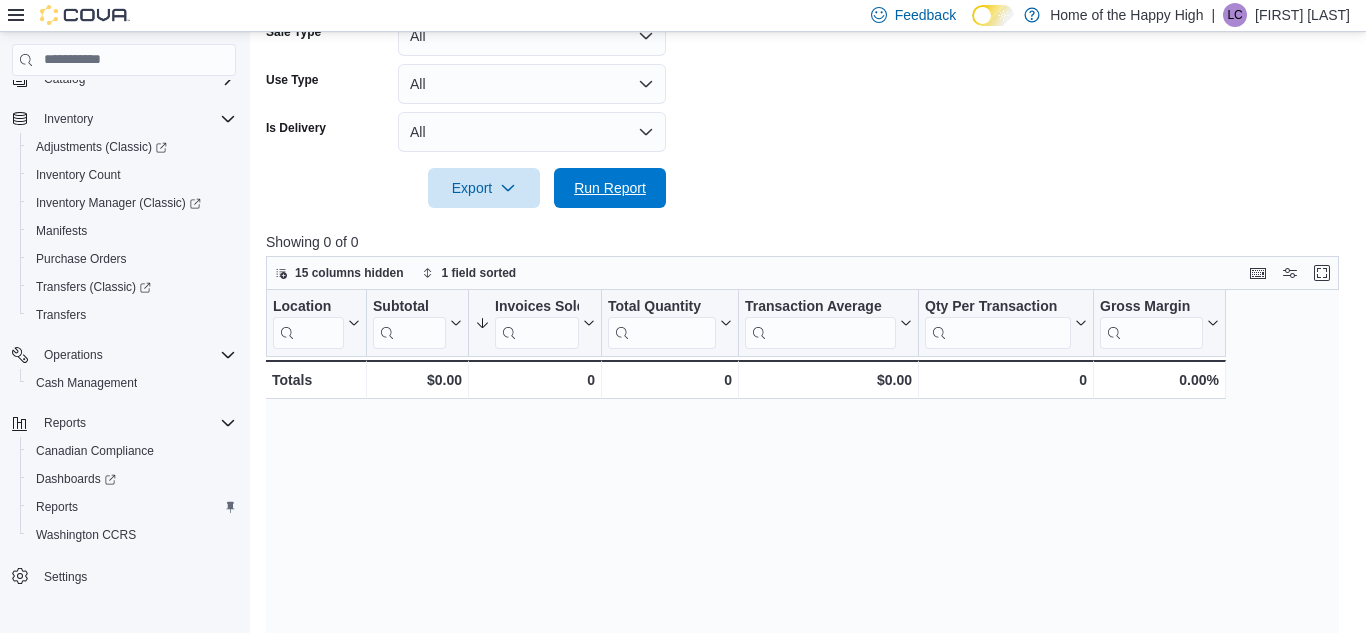 click on "Run Report" at bounding box center (610, 188) 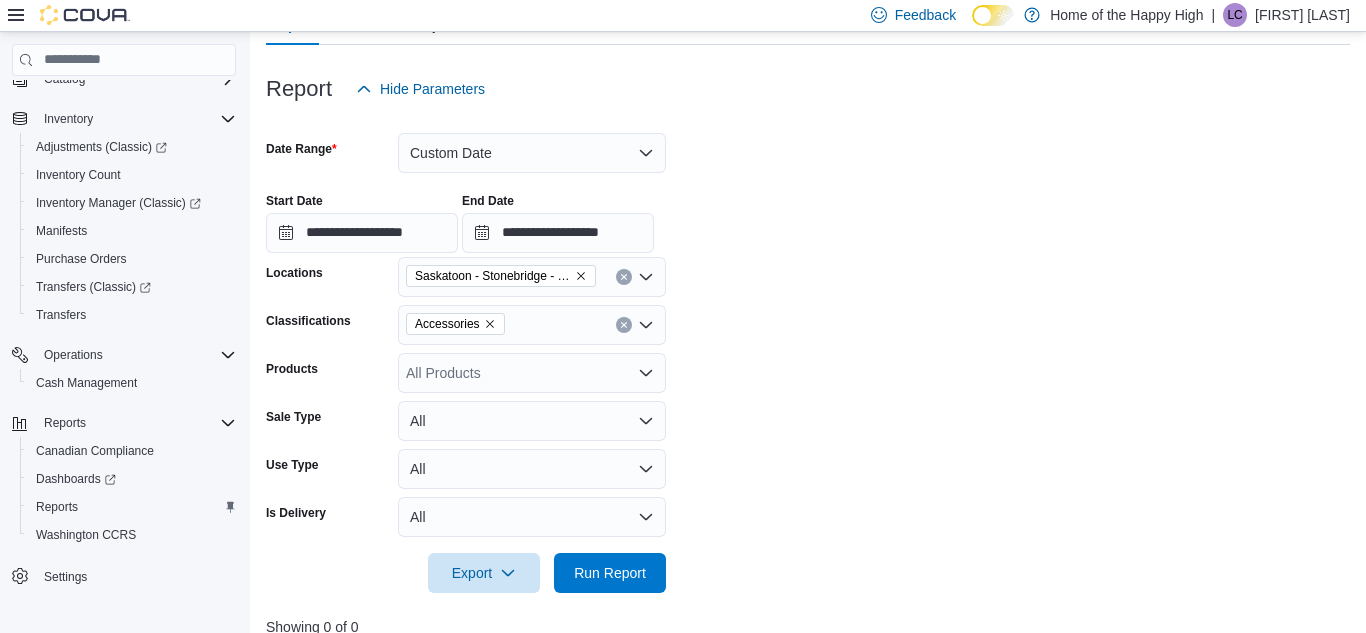 scroll, scrollTop: 211, scrollLeft: 0, axis: vertical 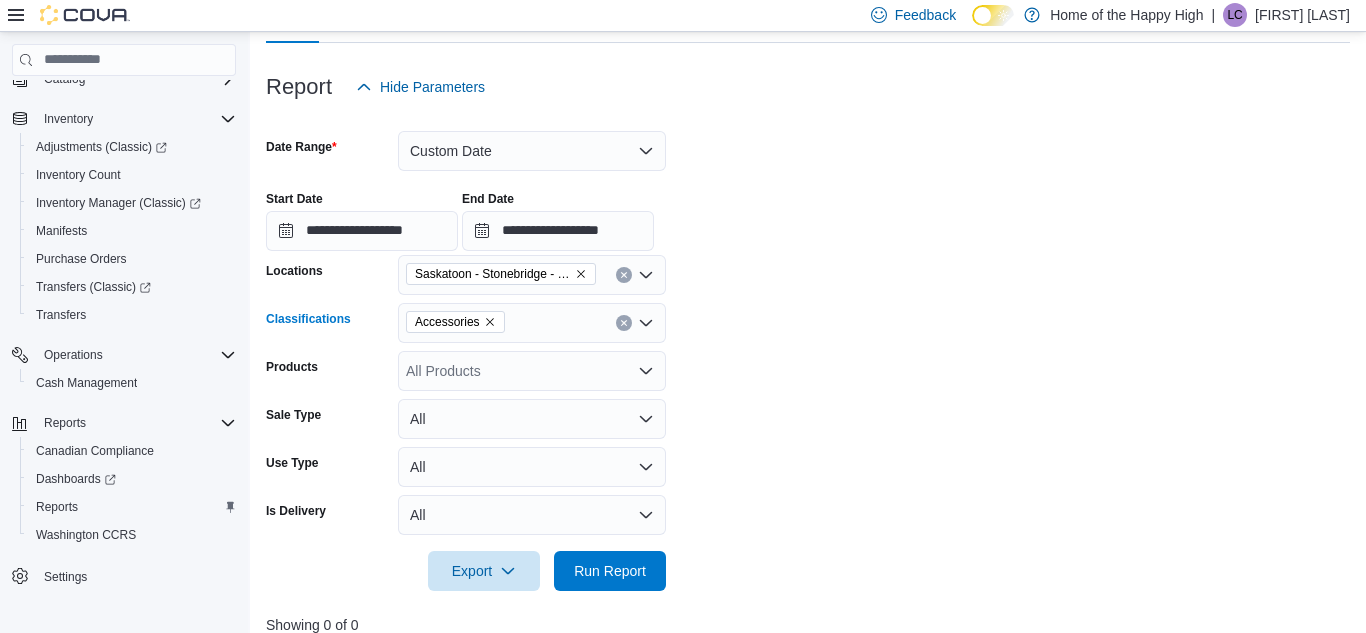 click 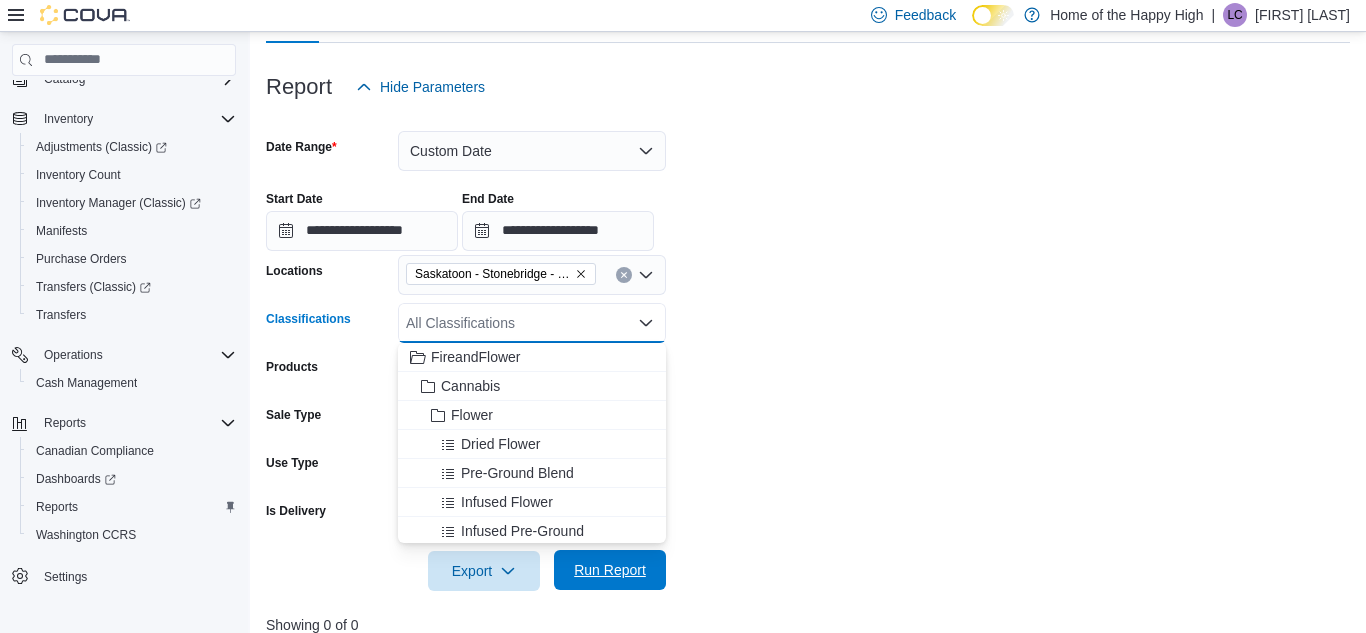 click on "Run Report" at bounding box center [610, 570] 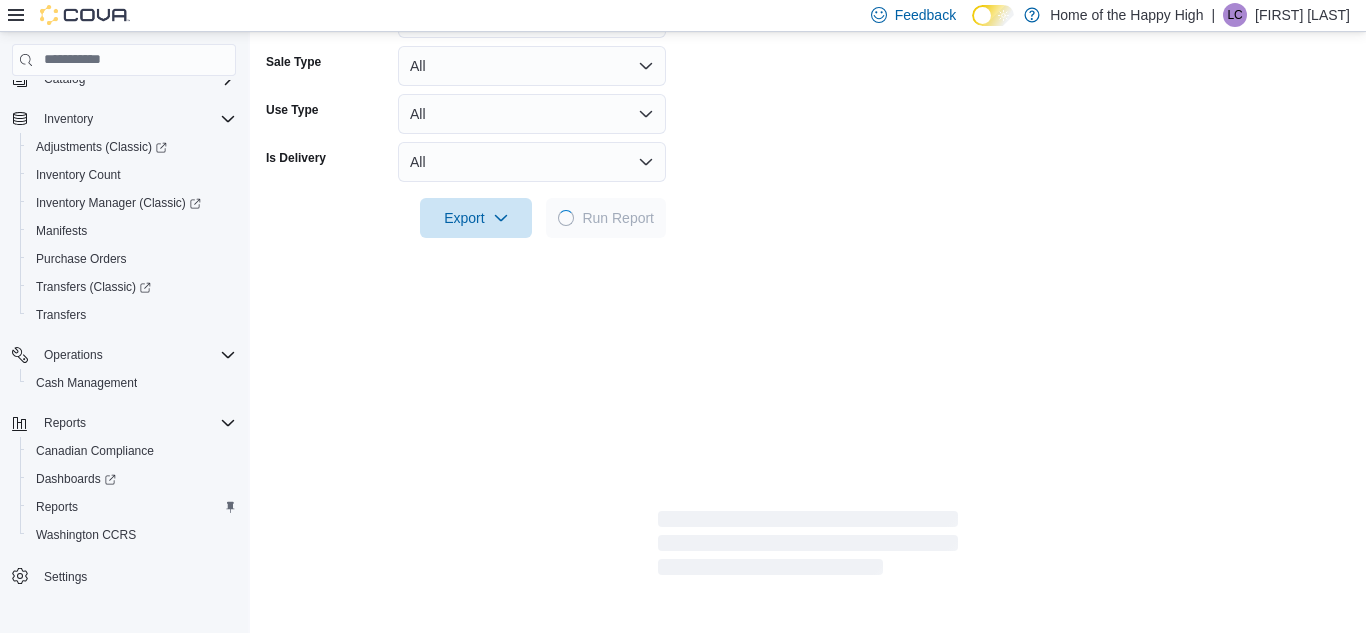 scroll, scrollTop: 572, scrollLeft: 0, axis: vertical 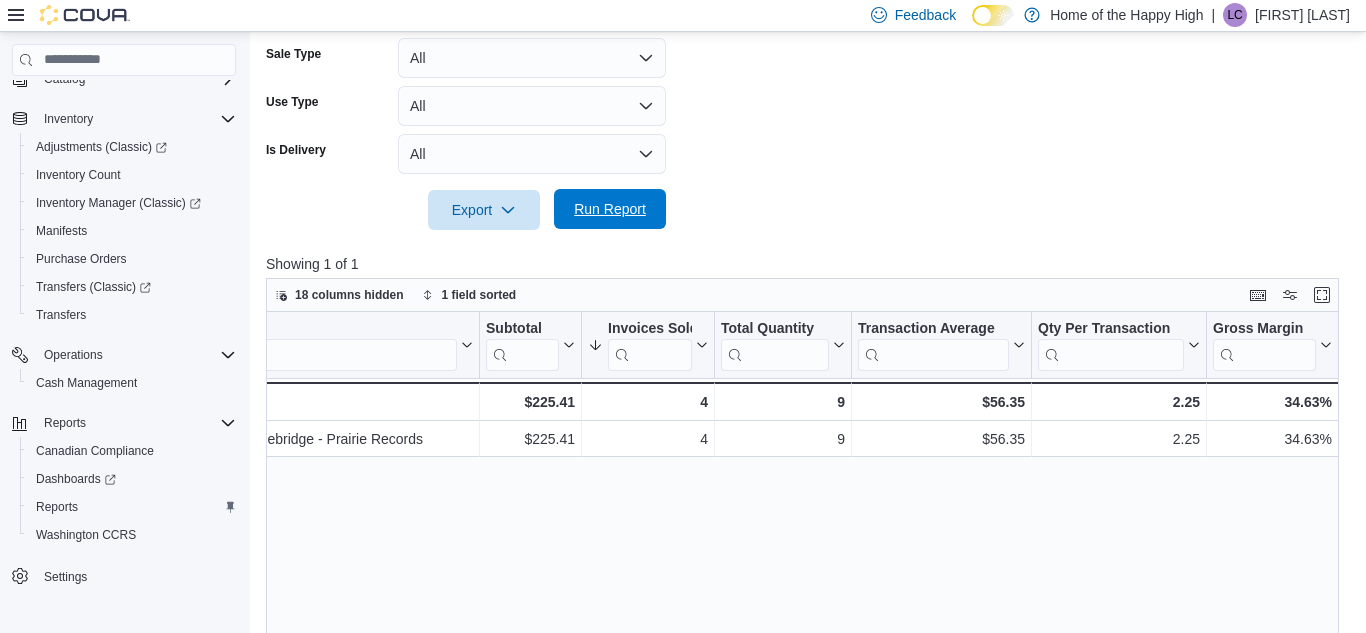 click on "Run Report" at bounding box center [610, 209] 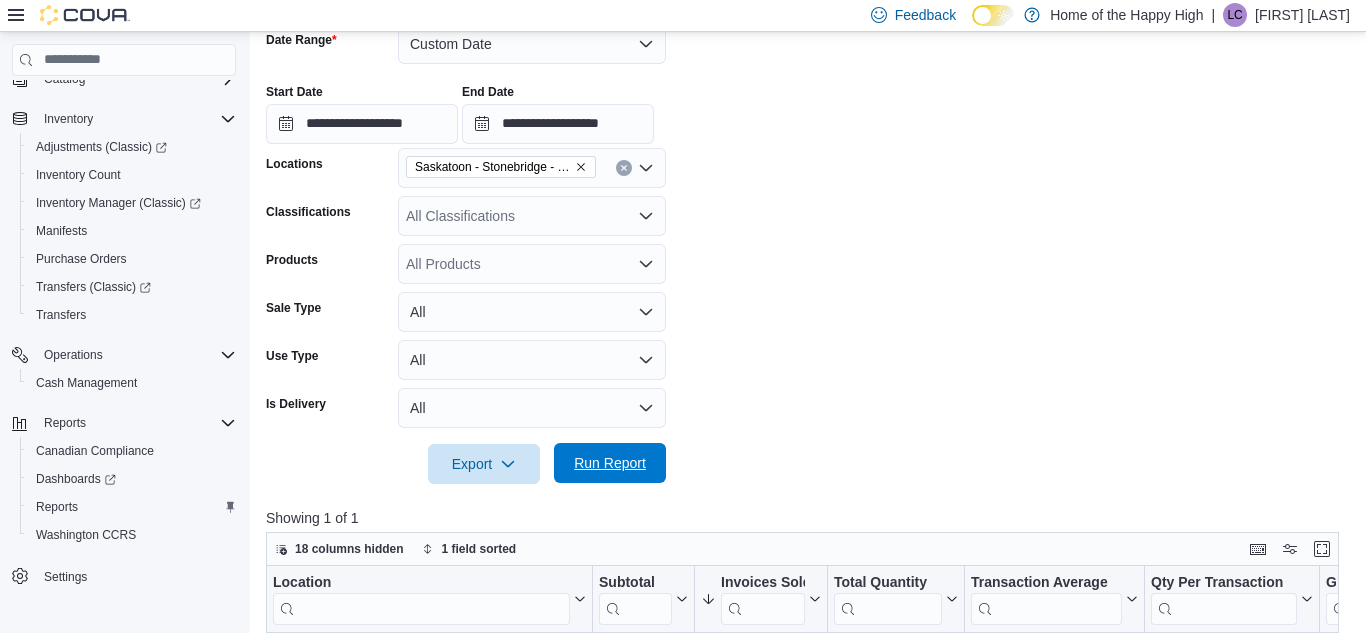 scroll, scrollTop: 317, scrollLeft: 0, axis: vertical 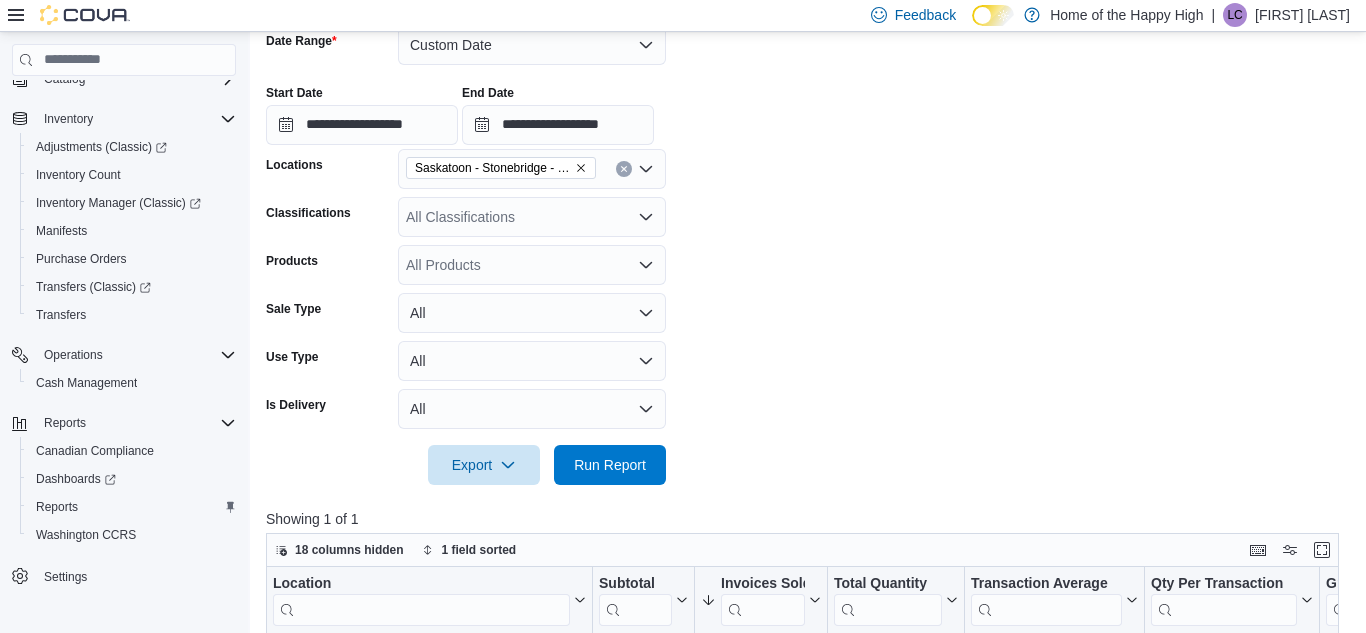 click on "All Classifications" at bounding box center [532, 217] 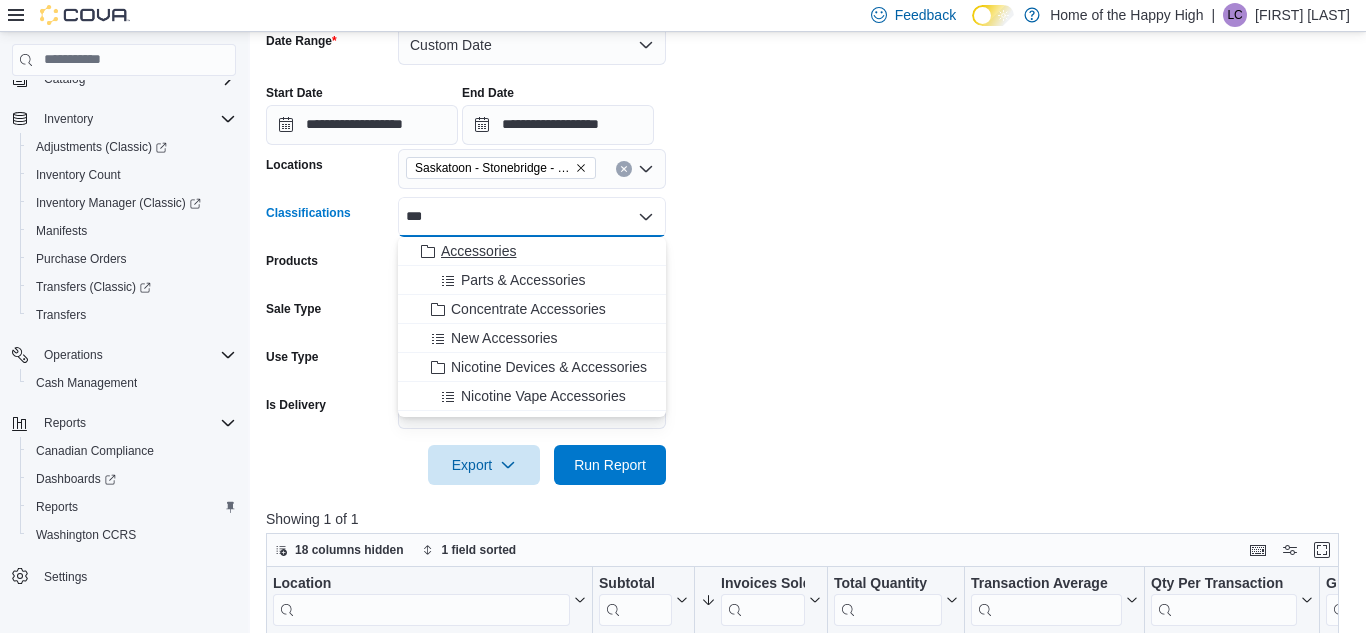 type on "***" 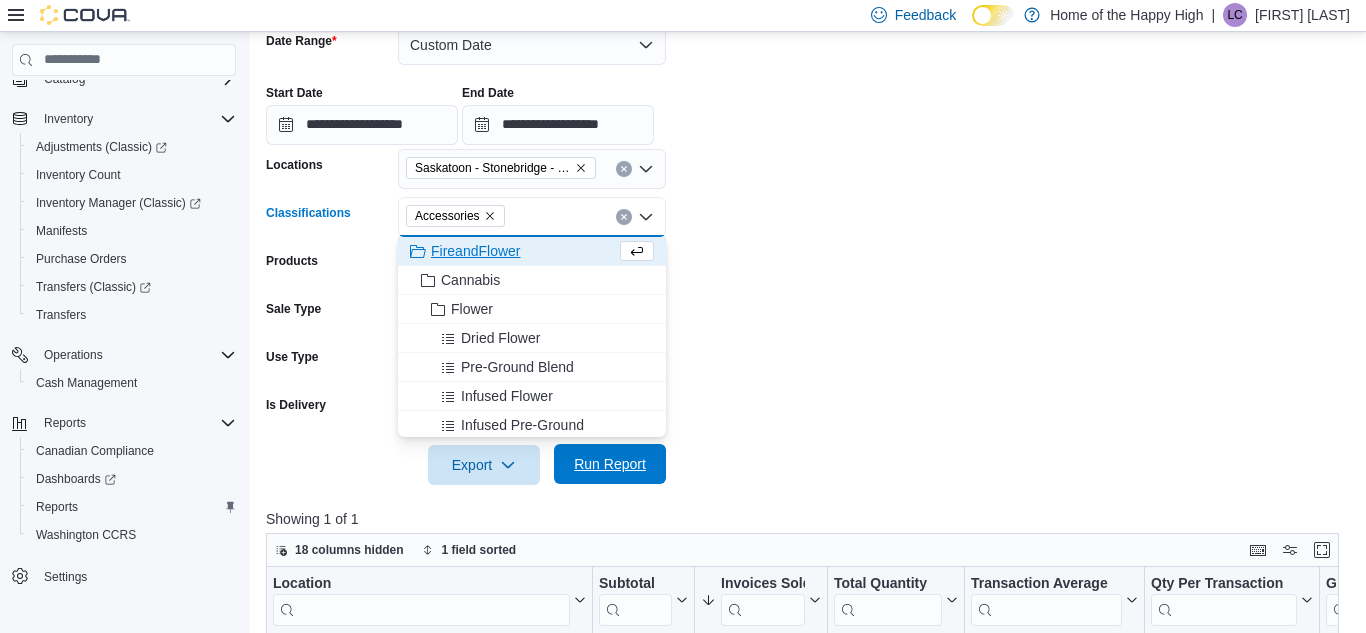 click on "Run Report" at bounding box center [610, 464] 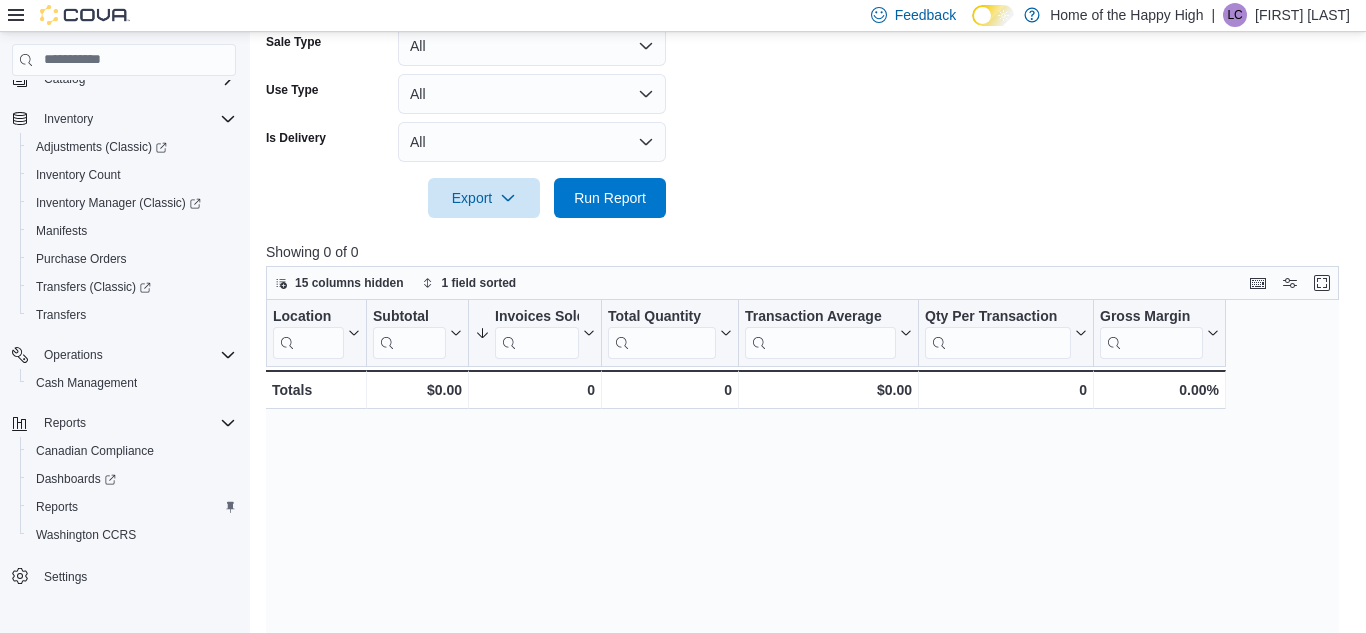 scroll, scrollTop: 591, scrollLeft: 0, axis: vertical 